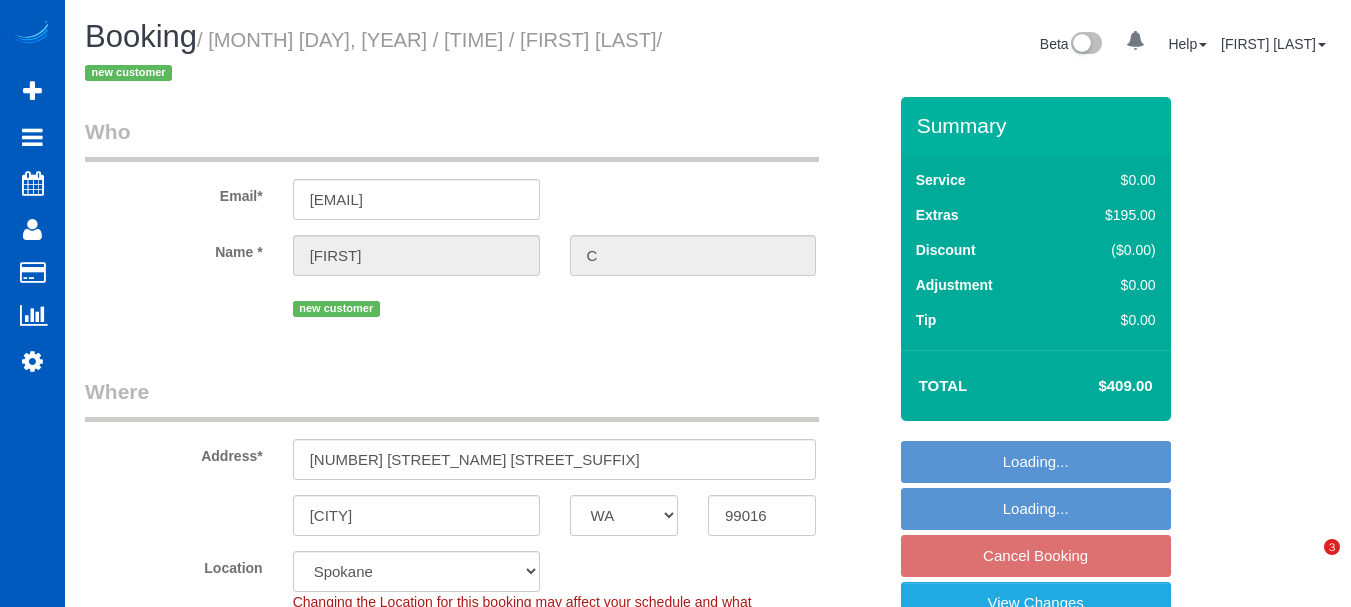 select on "WA" 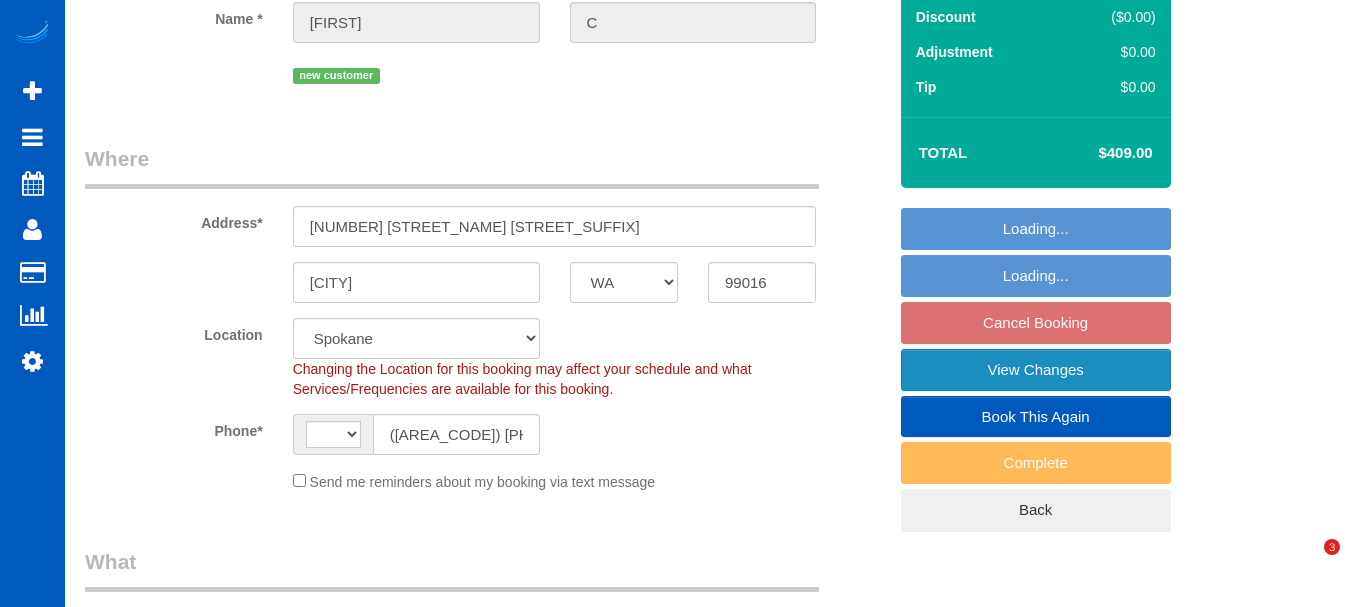 select on "spot2" 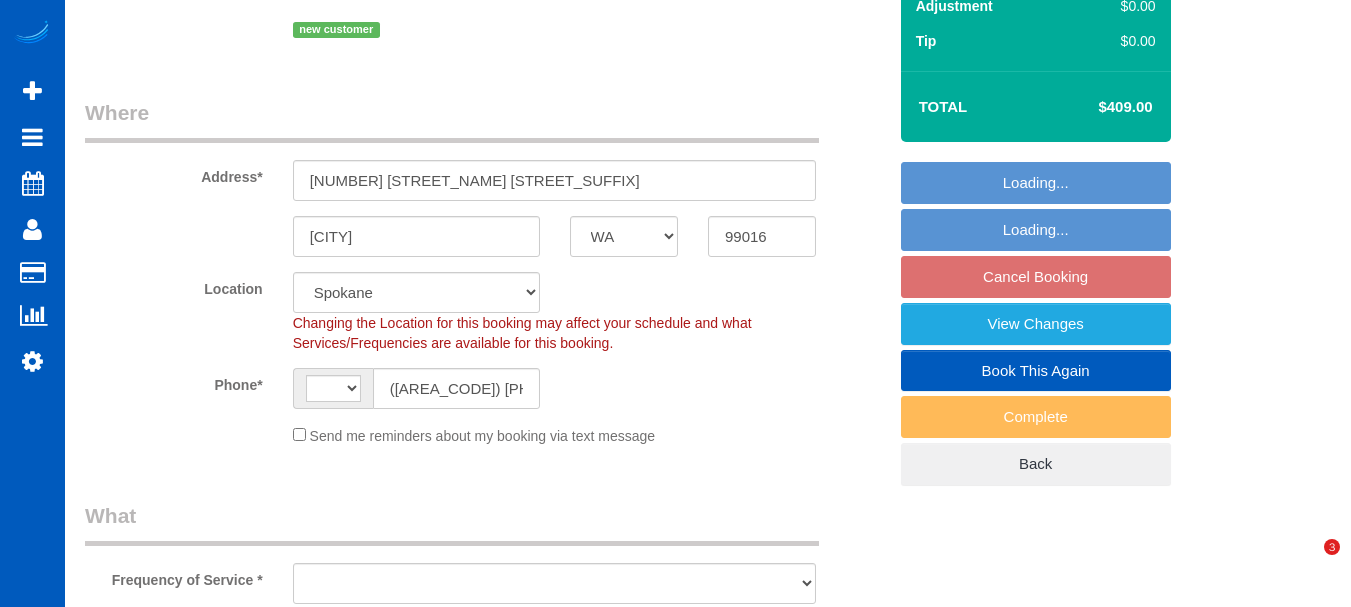 select on "string:US" 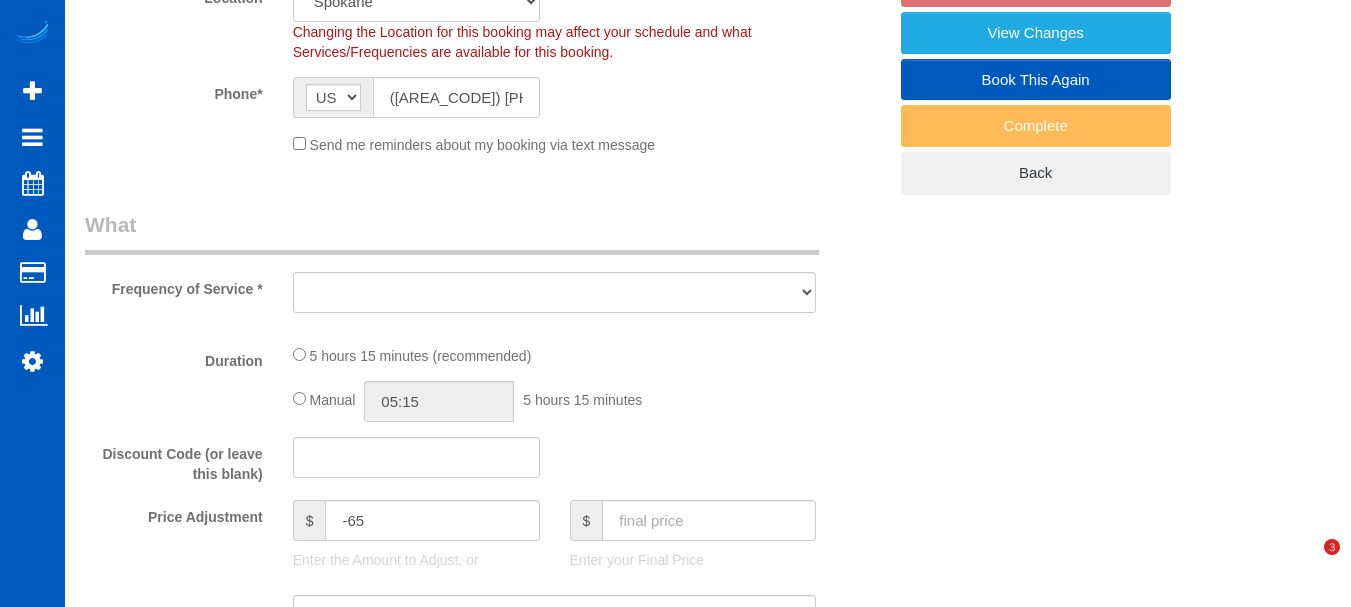 select on "object:1022" 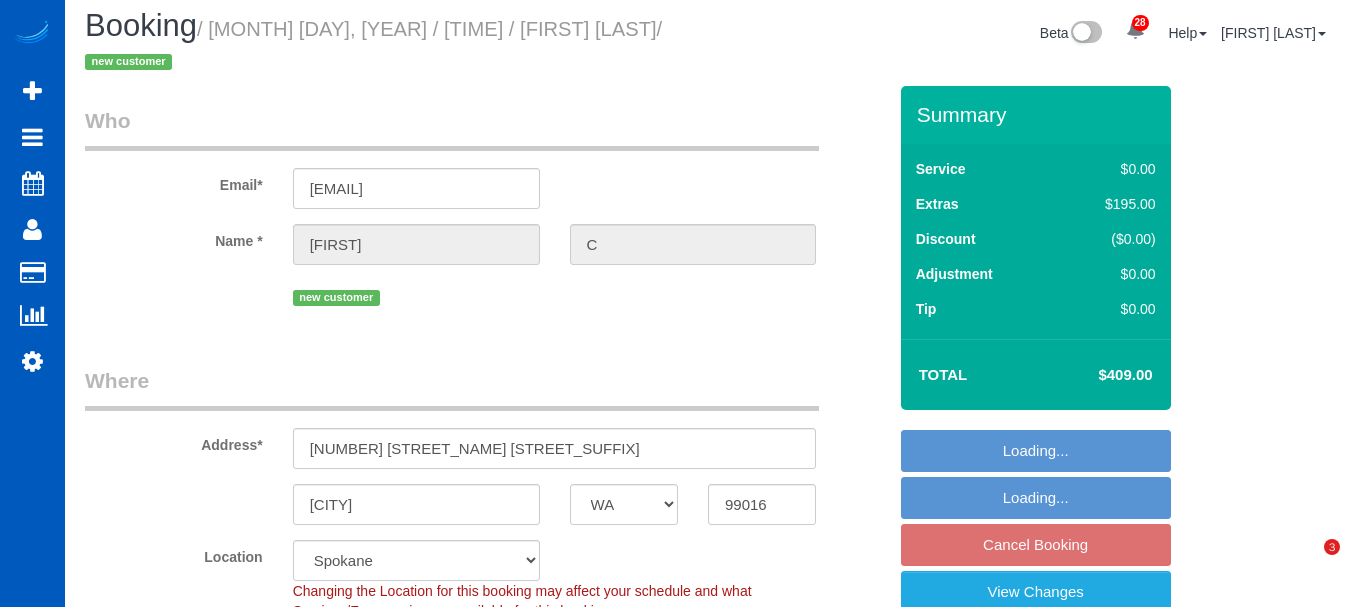 scroll, scrollTop: 0, scrollLeft: 0, axis: both 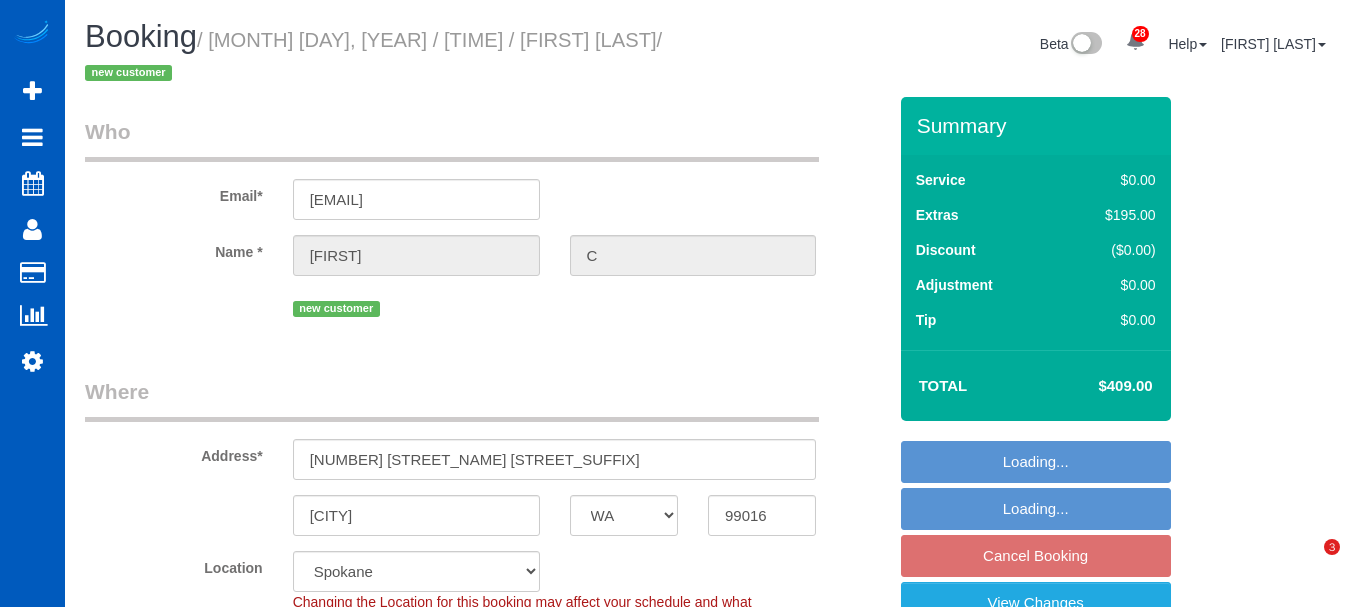select on "object:1117" 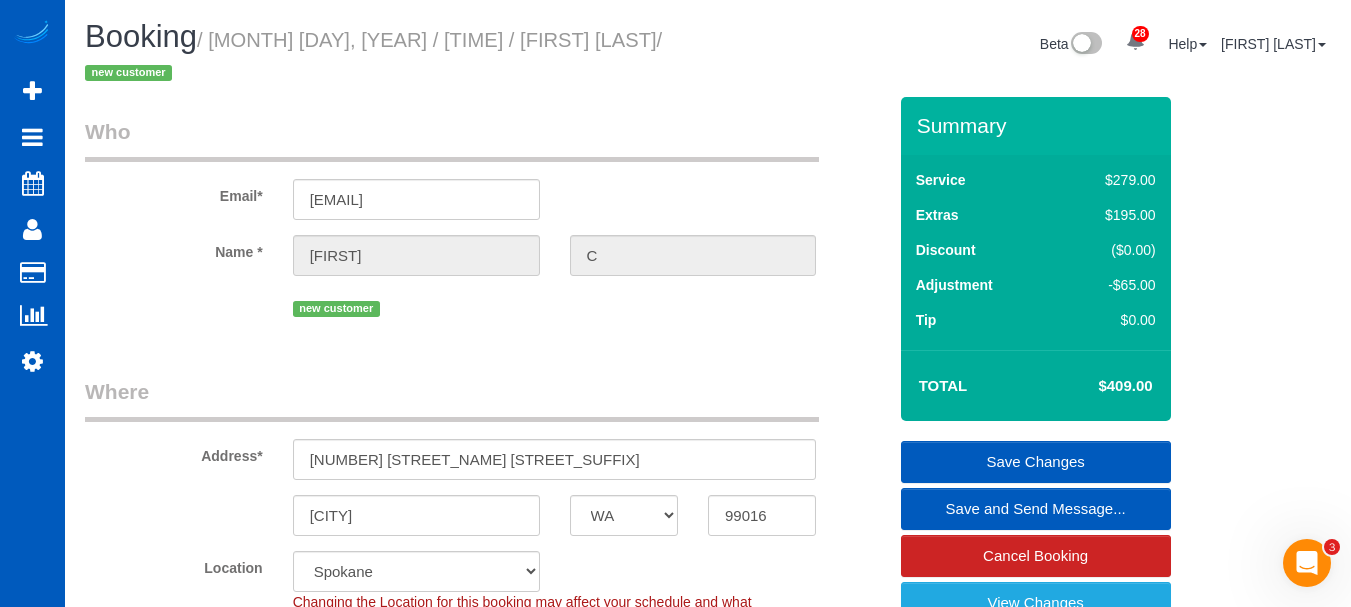 scroll, scrollTop: 0, scrollLeft: 0, axis: both 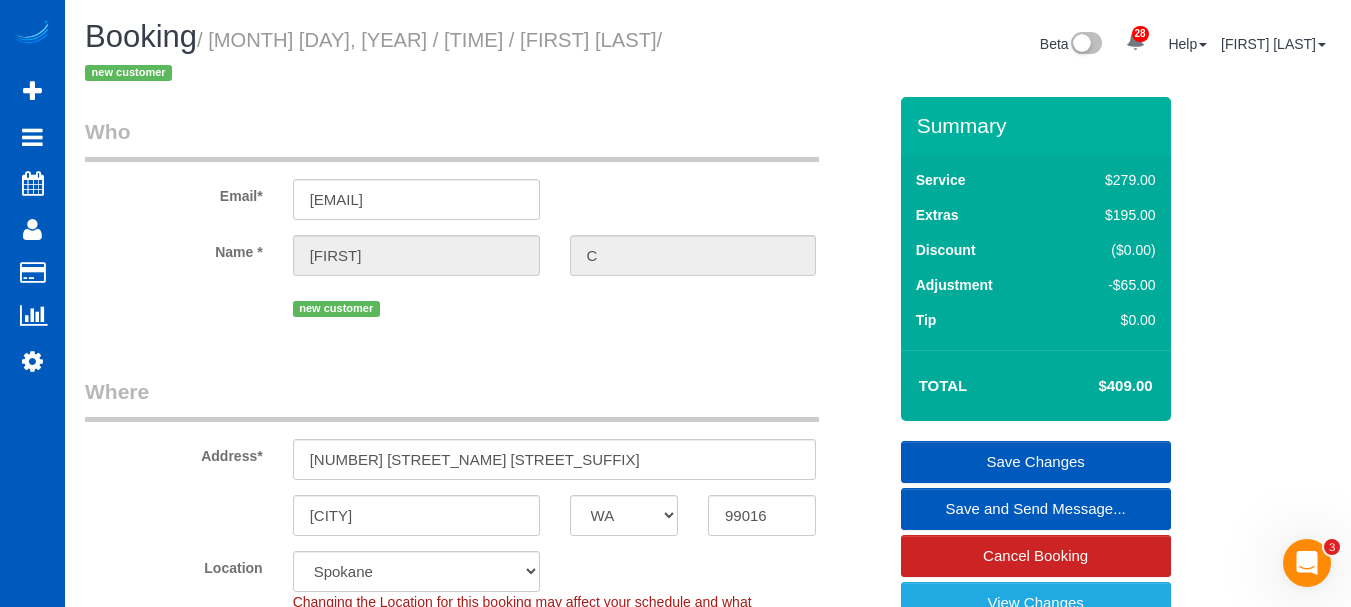 click on "Who
Email*
[EMAIL]
Name *
[FIRST]
[LAST]
new customer
Where
Address*
[NUMBER] [STREET_NAME] [STREET_SUFFIX]
[CITY]
AK
AL
AR
AZ
CA
CO
CT
DC
DE
FL
GA
HI
IA
ID
IL
IN
KS
KY
LA
MA
MD
ME
MI
MN
MO
MS
MT
NC
ND" at bounding box center (485, 1773) 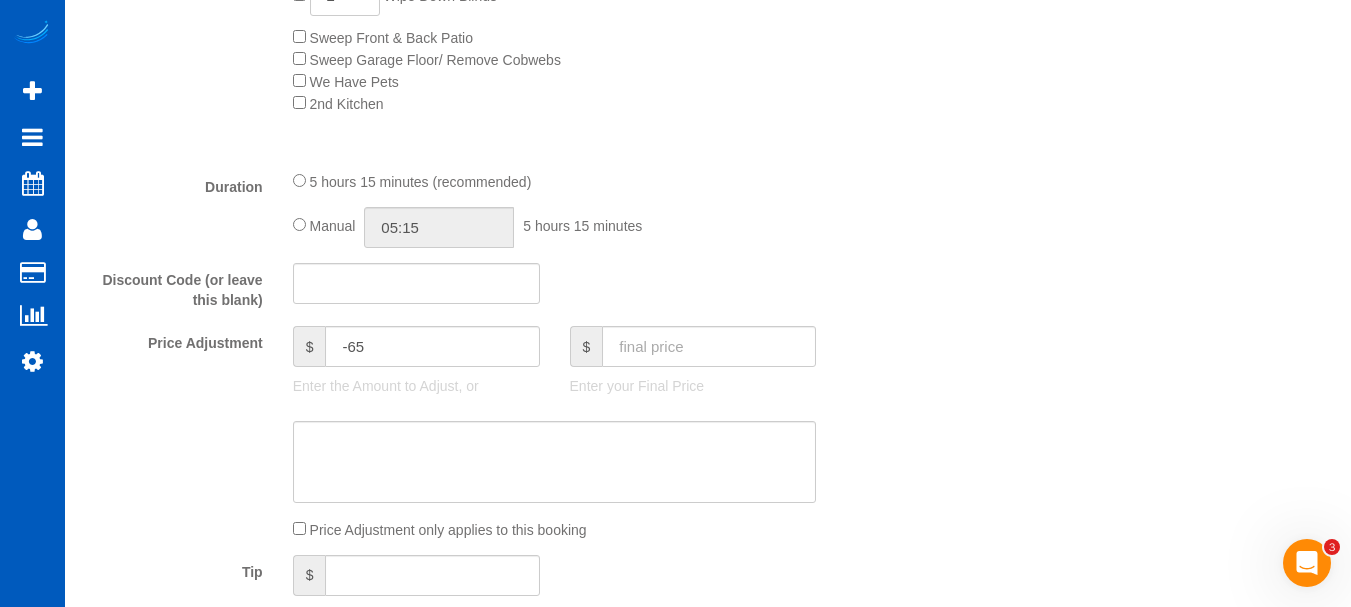 scroll, scrollTop: 1400, scrollLeft: 0, axis: vertical 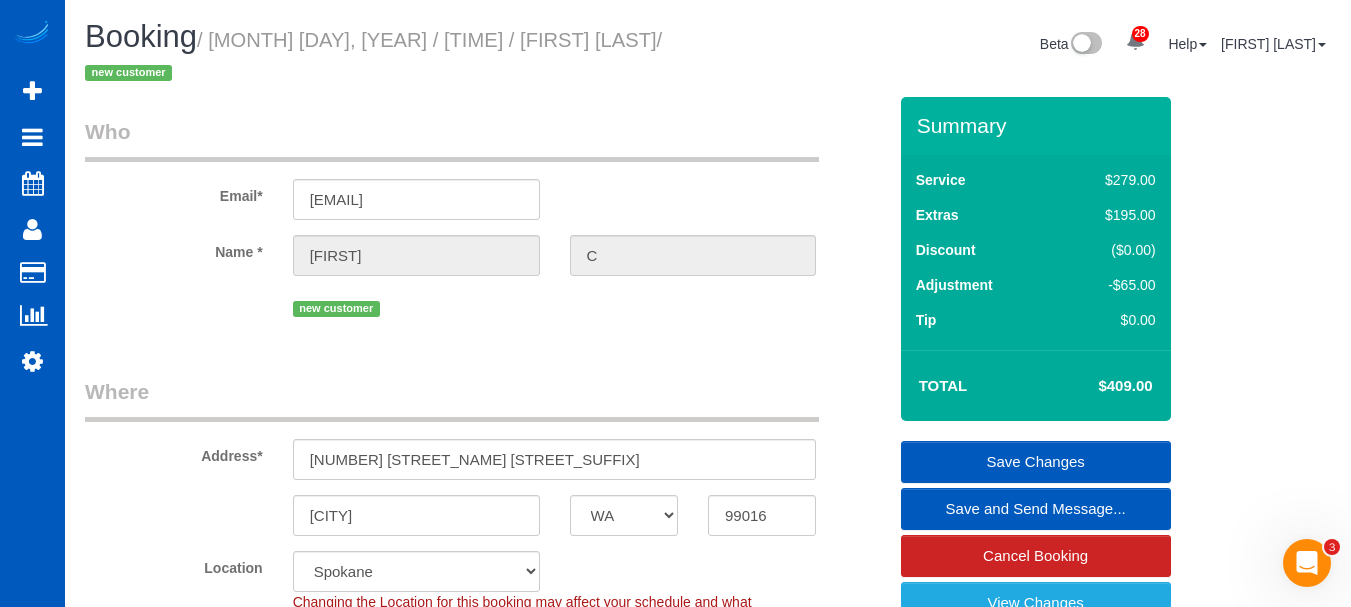 drag, startPoint x: 1170, startPoint y: 385, endPoint x: 1171, endPoint y: -161, distance: 546.0009 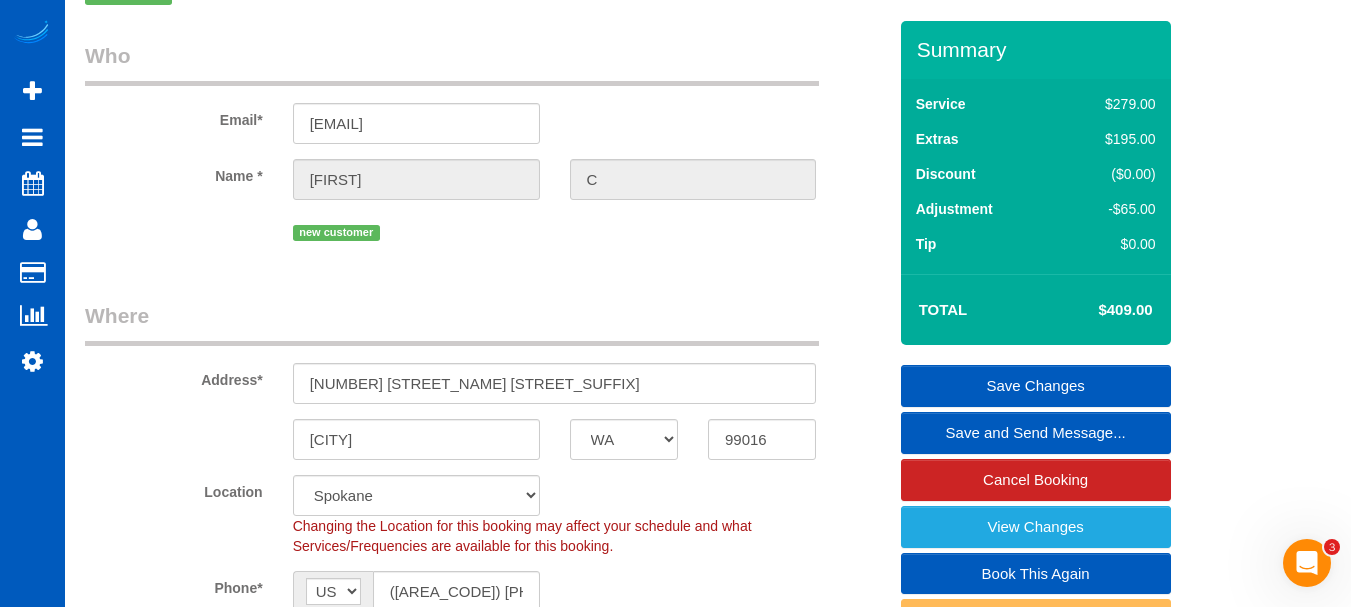 scroll, scrollTop: 133, scrollLeft: 0, axis: vertical 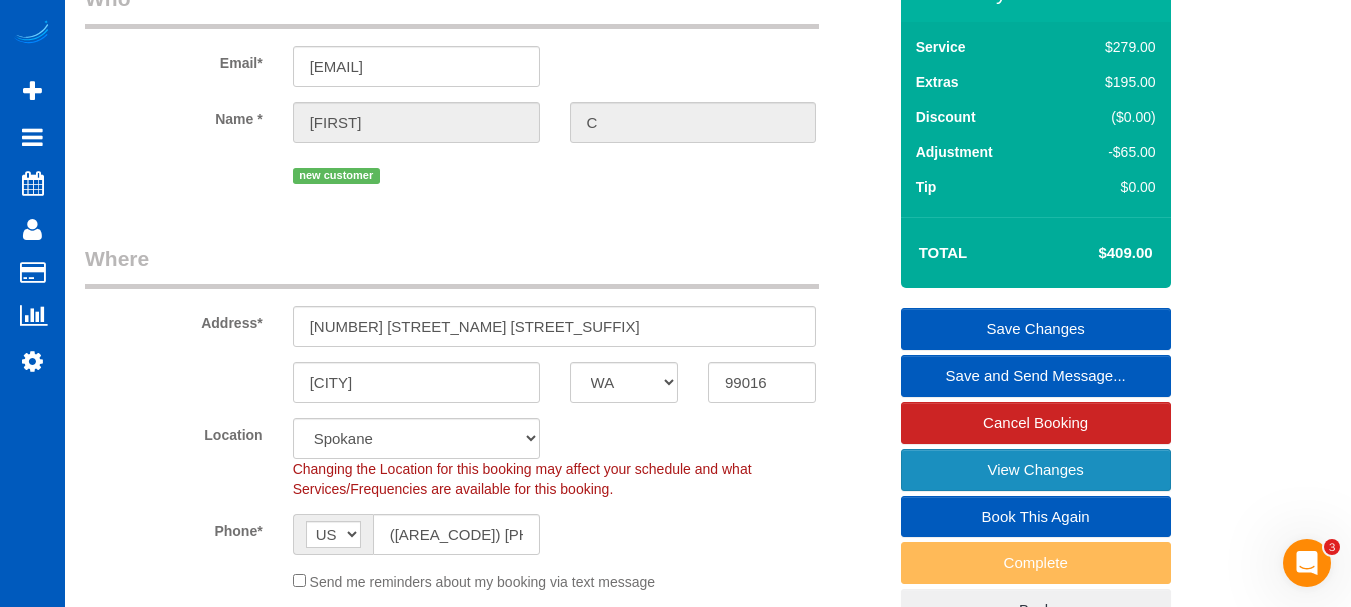 click on "View Changes" at bounding box center (1036, 470) 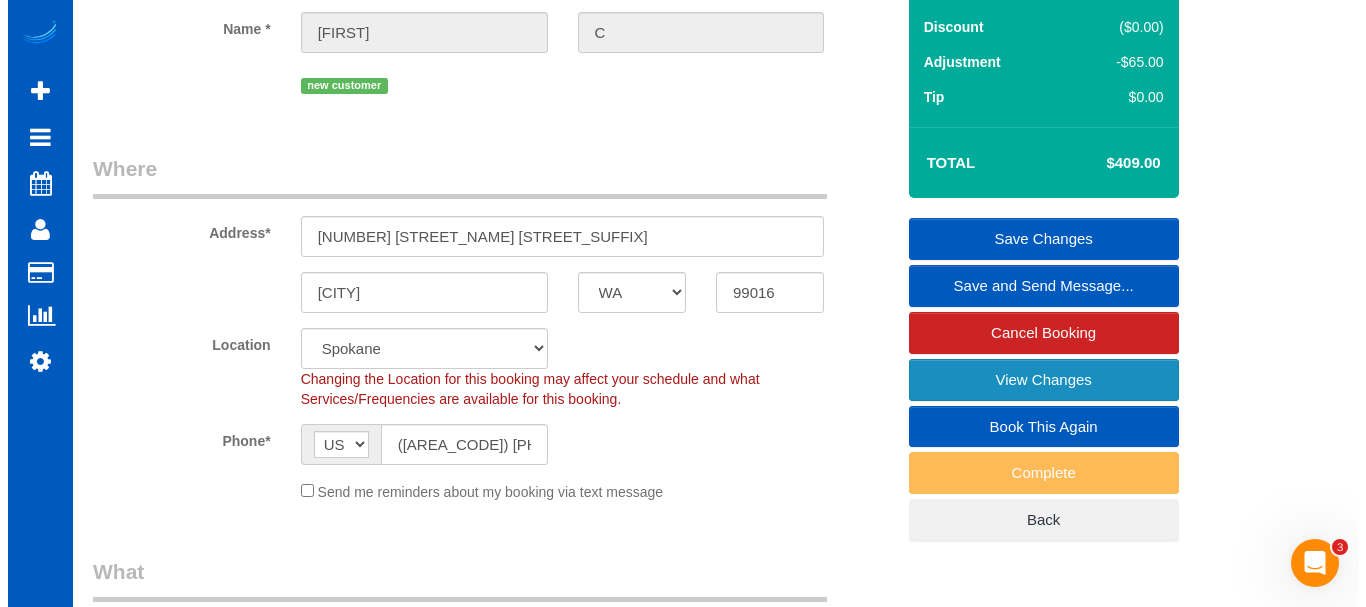 scroll, scrollTop: 233, scrollLeft: 0, axis: vertical 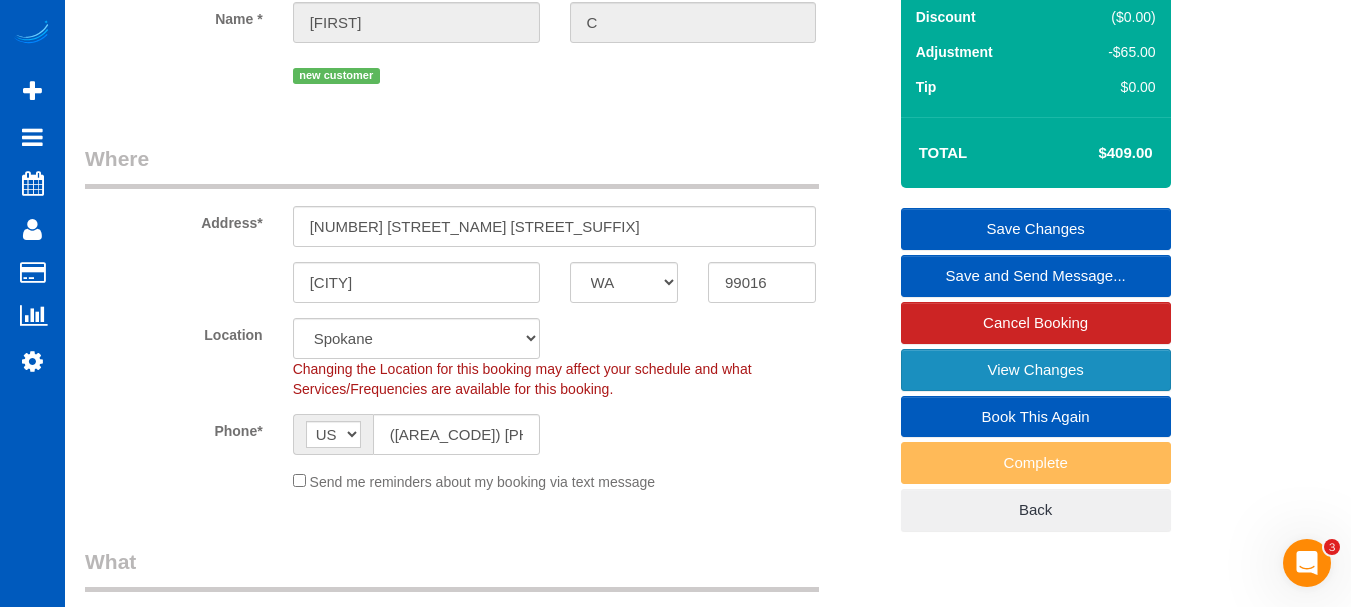 click on "View Changes" at bounding box center (1036, 370) 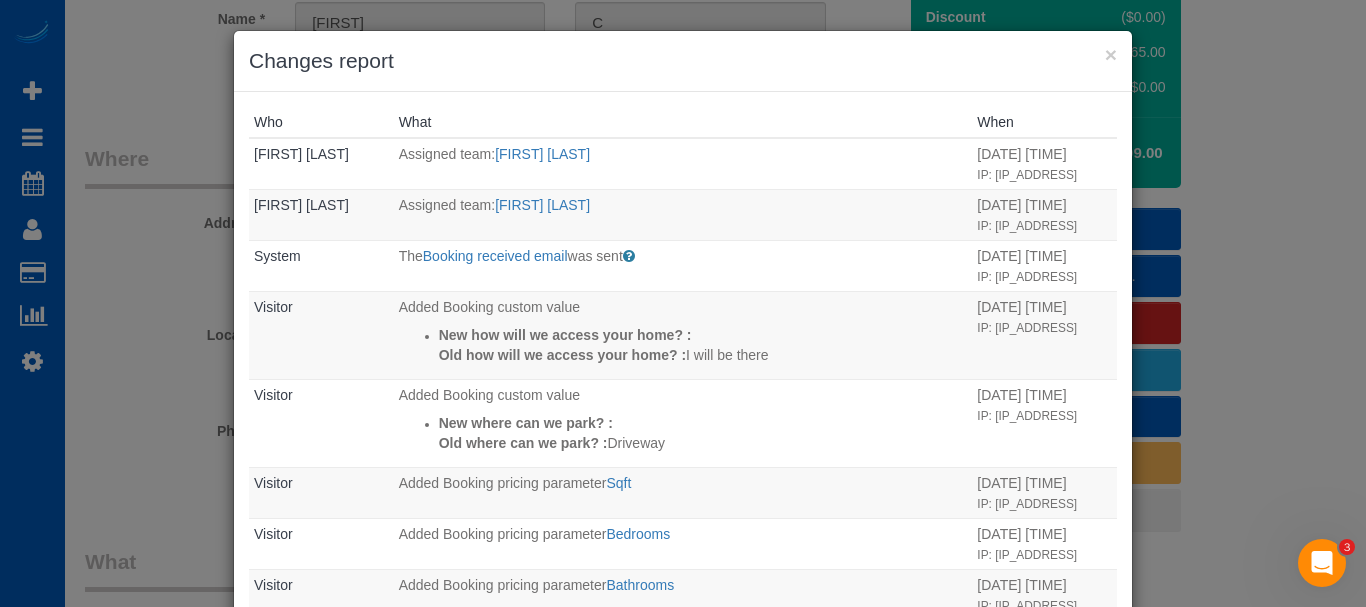 click on "What" at bounding box center [683, 122] 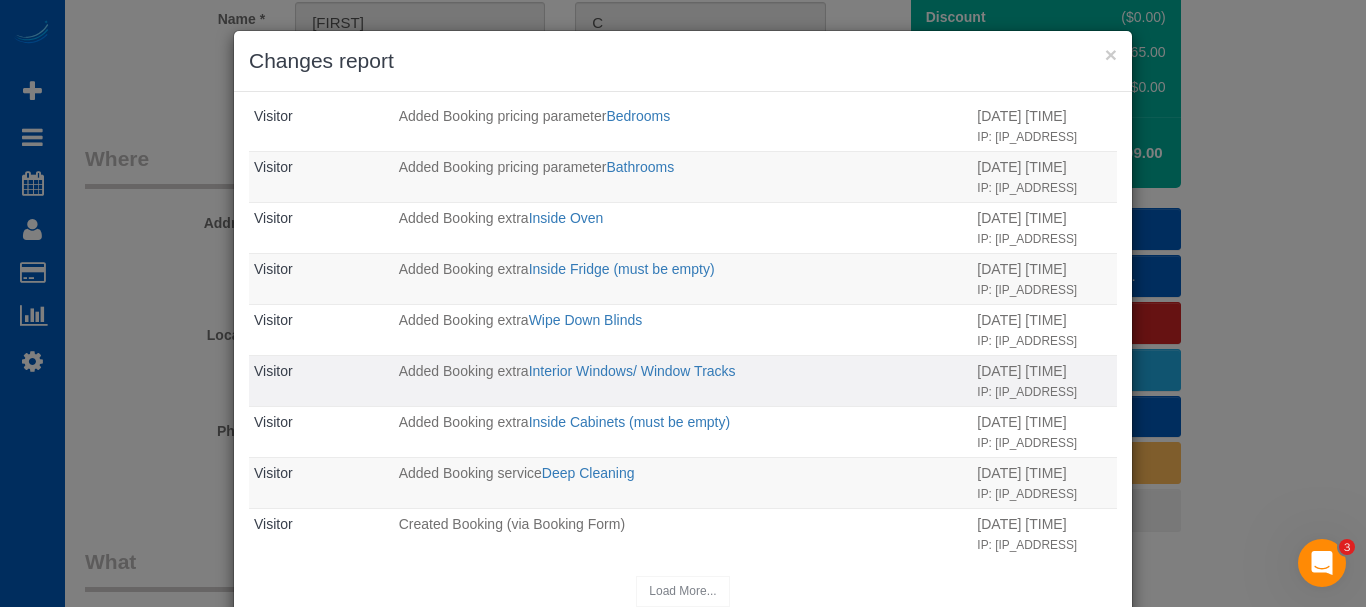 scroll, scrollTop: 678, scrollLeft: 0, axis: vertical 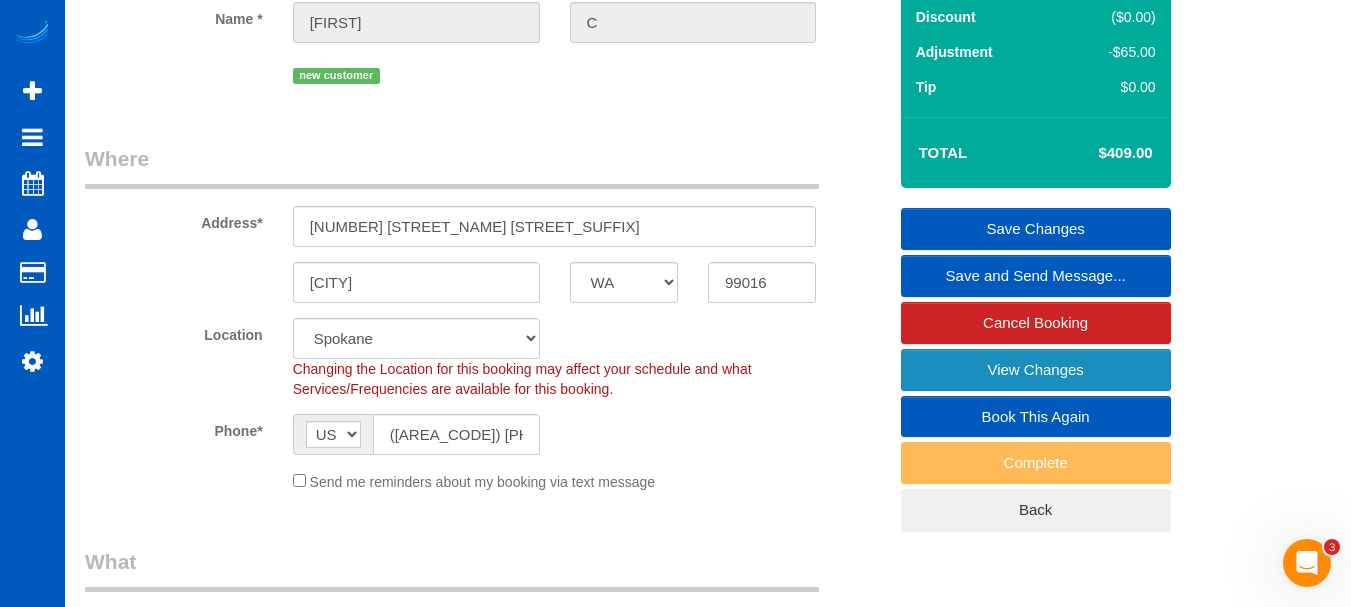 click on "View Changes" at bounding box center [1036, 370] 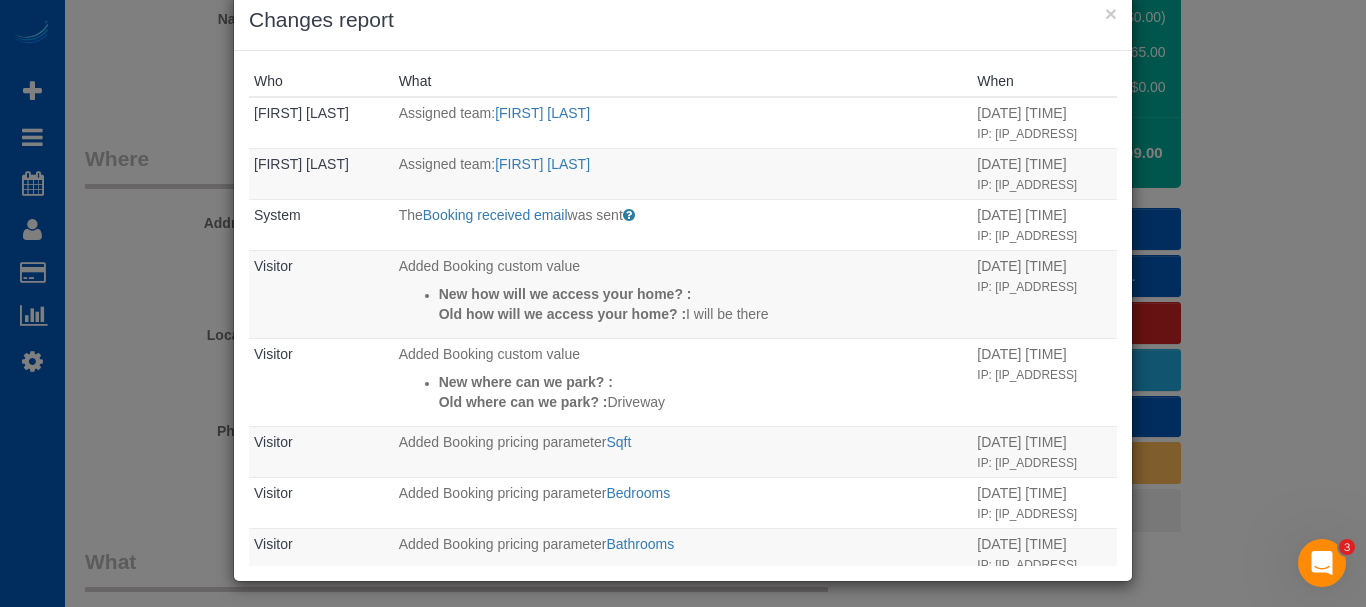 scroll, scrollTop: 46, scrollLeft: 0, axis: vertical 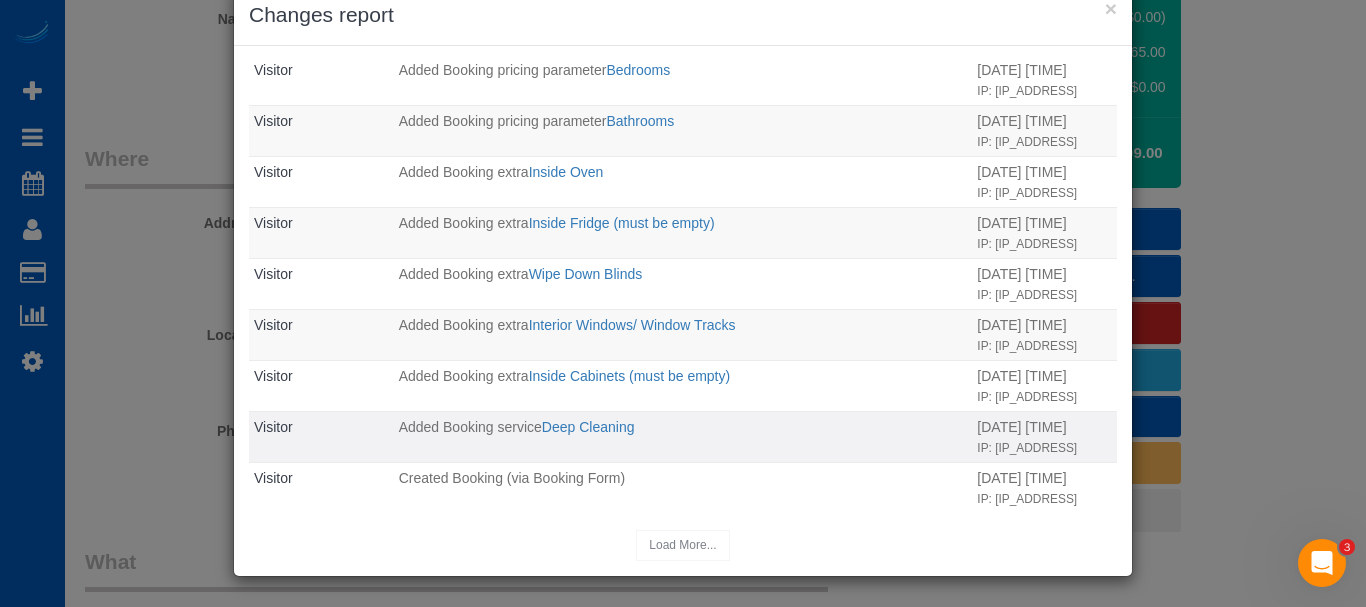 click on "Added Booking service  Deep Cleaning" at bounding box center [683, 436] 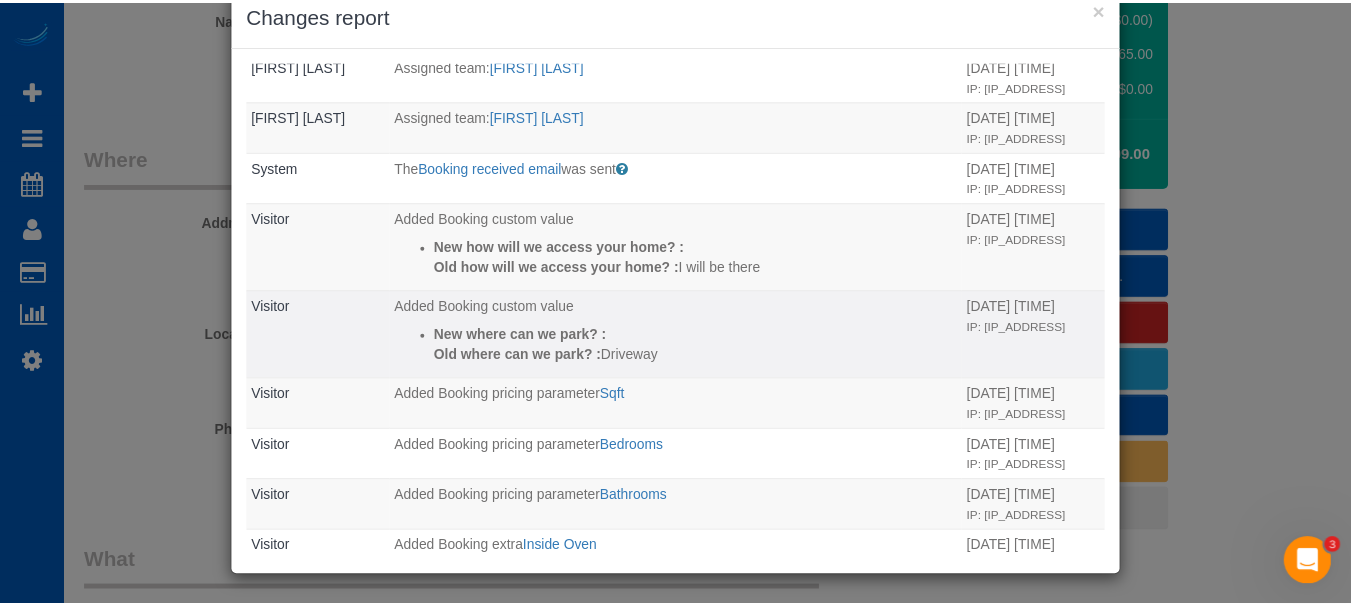 scroll, scrollTop: 0, scrollLeft: 0, axis: both 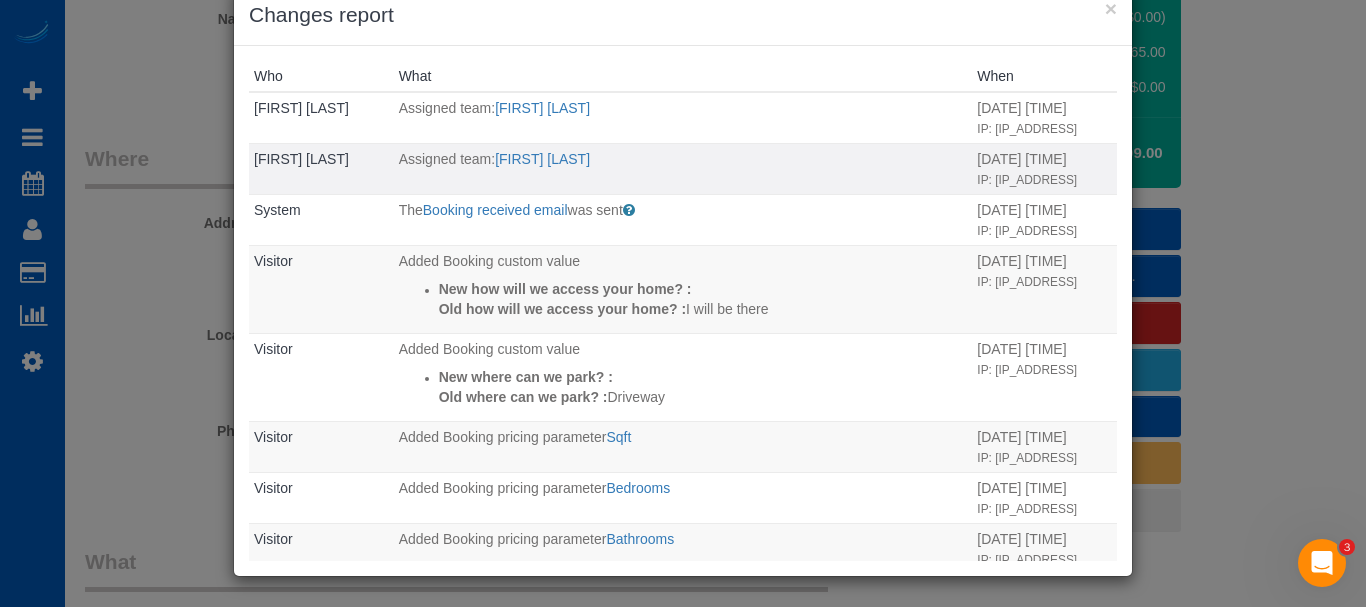 click on "Assigned team:  [FIRST] [LAST]" at bounding box center [683, 168] 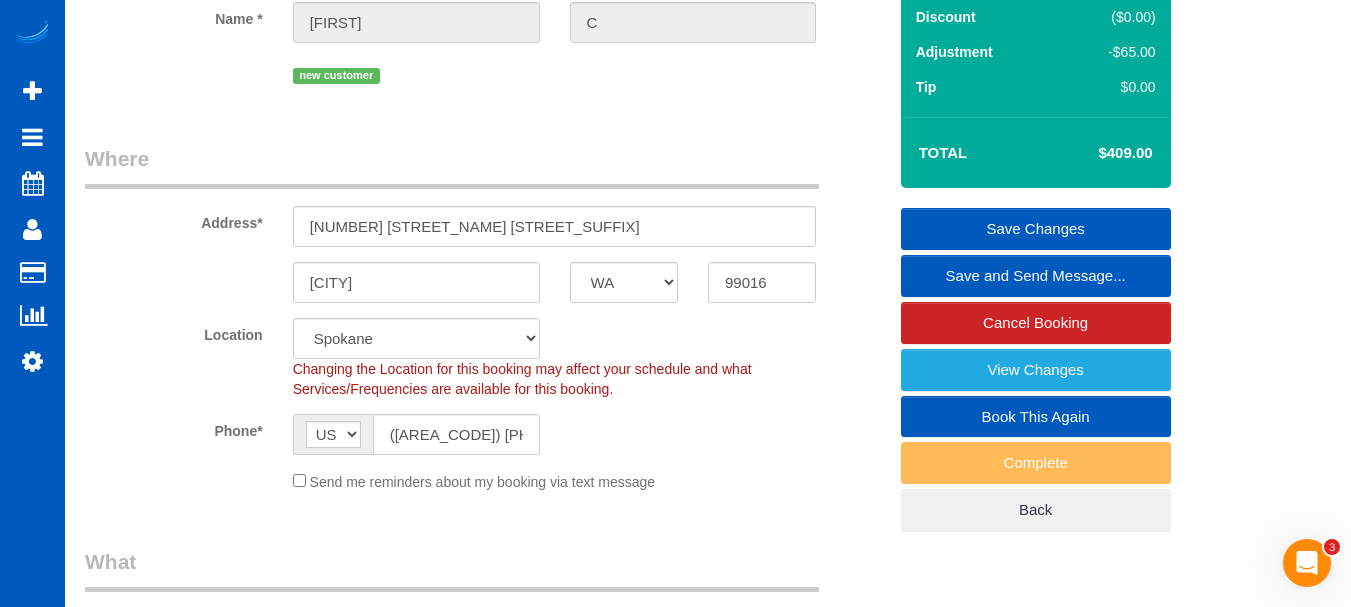 click on "Location
North Seattle Denver Everett Fort Worth TX Las Vegas Main Seattle Maryland North Dallas North Denver North Eastside Portland/ Vancouver San Diego South Eastside South/ West Seattle Spokane Tacoma/ South
Changing the Location for this booking may affect your schedule and what
Services/Frequencies are available for this booking.
Phone*
AF AL DZ AD AO AI AQ AG AR AM AW AU AT AZ BS BH BD BB BY BE BZ BJ BM BT BO BA BW BR GB IO BN BG BF BI KH CM CA CV BQ KY CF TD CL CN CX CC CO KM CD CG CK CR HR CU CW CY CZ CI DK DJ DM DO TL EC EG SV GQ ER EE ET FK FO FJ FI FR GF PF TF GA GM GE DE GH GI GR GL GD GP GU GT GG GN GW GY HT HN HK HU IS IN ID IR IQ IE IM IL IT JM JP JE JO KZ KE KI KP KR KW KG LA LV LB LS LR LY LI LT LU MO MK MG MW MY MV ML MT MH MQ MR MU YT MX FM MD MC MN ME MS MA MZ MM NA NR NP NL NC NZ NI NE NG NU NF MP NO OM PK PW PS PA PG PY PE PH PN PL PT PR QA RO RU RW RE AS WS SM ST SA SN RS SC SL" 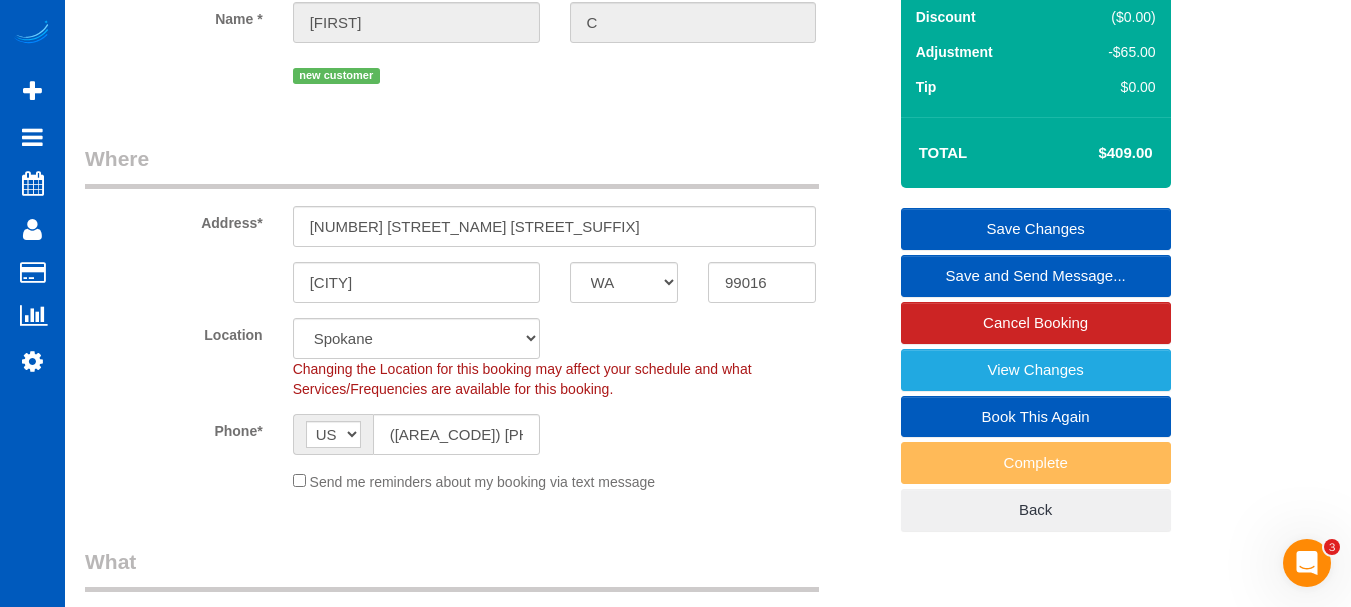 click on "Location
North Seattle Denver Everett Fort Worth TX Las Vegas Main Seattle Maryland North Dallas North Denver North Eastside Portland/ Vancouver San Diego South Eastside South/ West Seattle Spokane Tacoma/ South
Changing the Location for this booking may affect your schedule and what
Services/Frequencies are available for this booking.
Phone*
AF AL DZ AD AO AI AQ AG AR AM AW AU AT AZ BS BH BD BB BY BE BZ BJ BM BT BO BA BW BR GB IO BN BG BF BI KH CM CA CV BQ KY CF TD CL CN CX CC CO KM CD CG CK CR HR CU CW CY CZ CI DK DJ DM DO TL EC EG SV GQ ER EE ET FK FO FJ FI FR GF PF TF GA GM GE DE GH GI GR GL GD GP GU GT GG GN GW GY HT HN HK HU IS IN ID IR IQ IE IM IL IT JM JP JE JO KZ KE KI KP KR KW KG LA LV LB LS LR LY LI LT LU MO MK MG MW MY MV ML MT MH MQ MR MU YT MX FM MD MC MN ME MS MA MZ MM NA NR NP NL NC NZ NI NE NG NU NF MP NO OM PK PW PS PA PG PY PE PH PN PL PT PR QA RO RU RW RE AS WS SM ST SA SN RS SC SL" 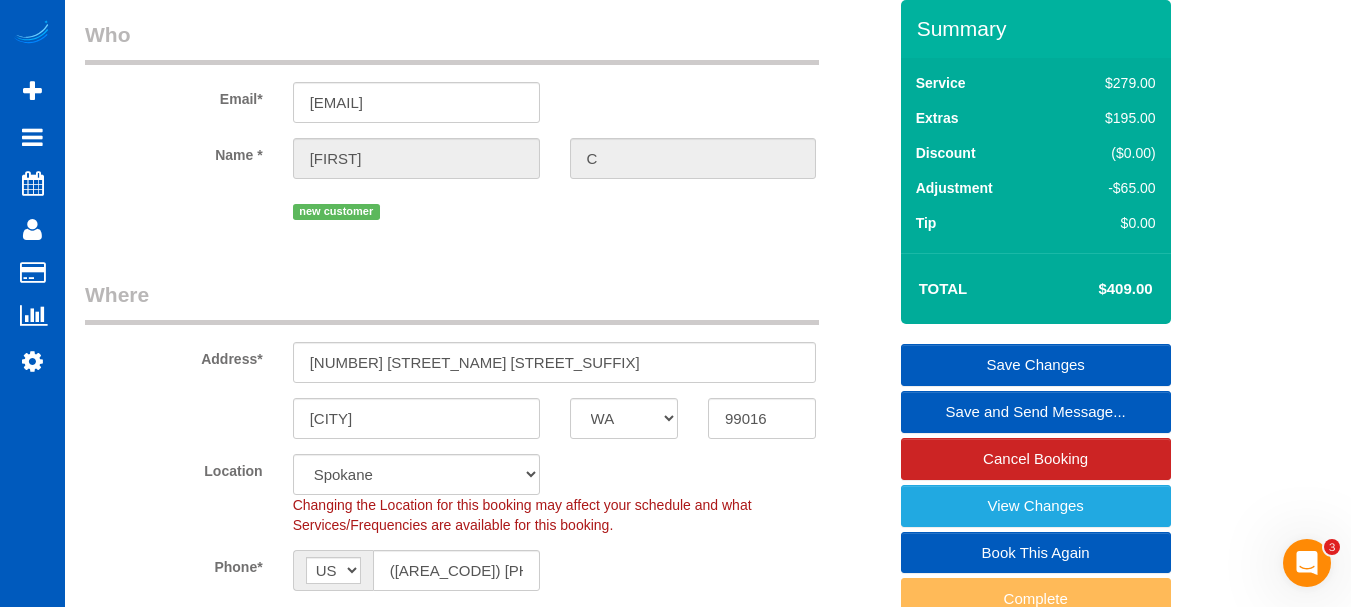 scroll, scrollTop: 0, scrollLeft: 0, axis: both 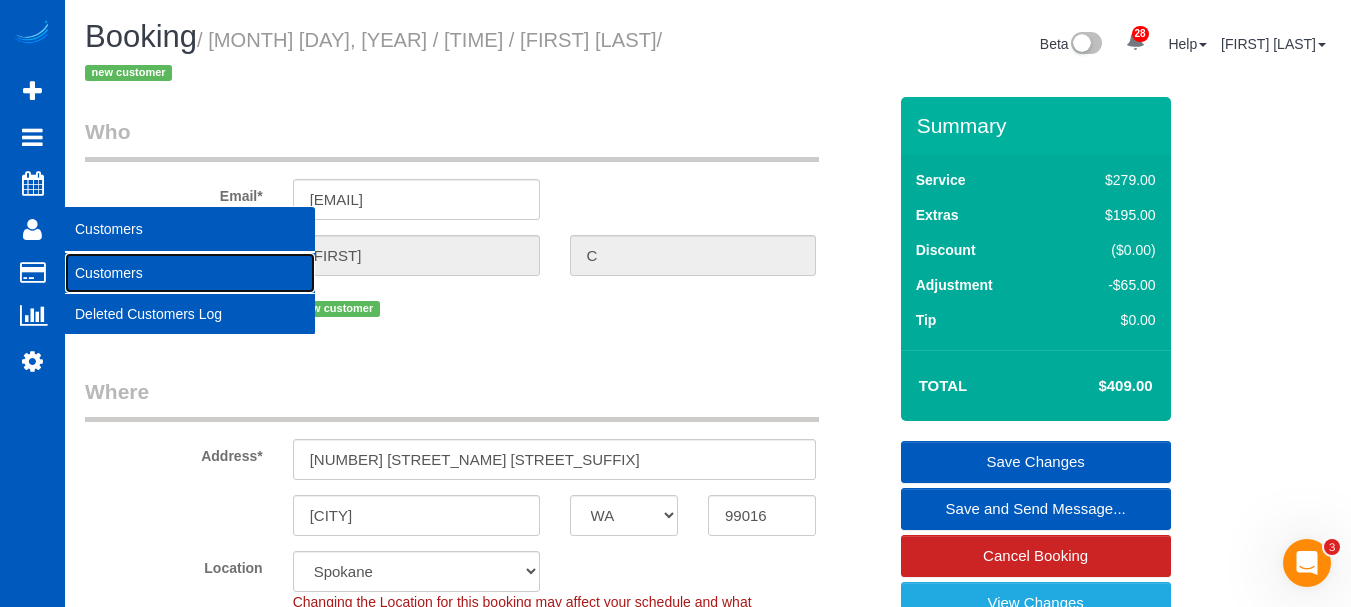 click on "Customers" at bounding box center (190, 273) 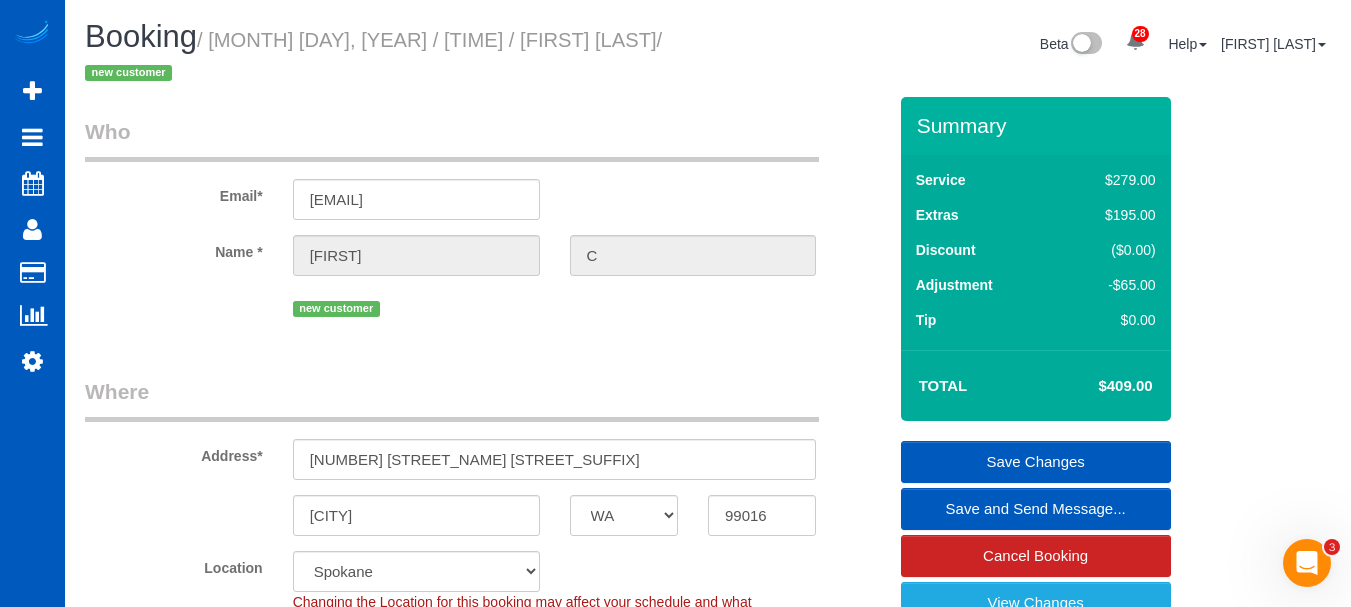click on "Email*
[EMAIL]" at bounding box center [485, 168] 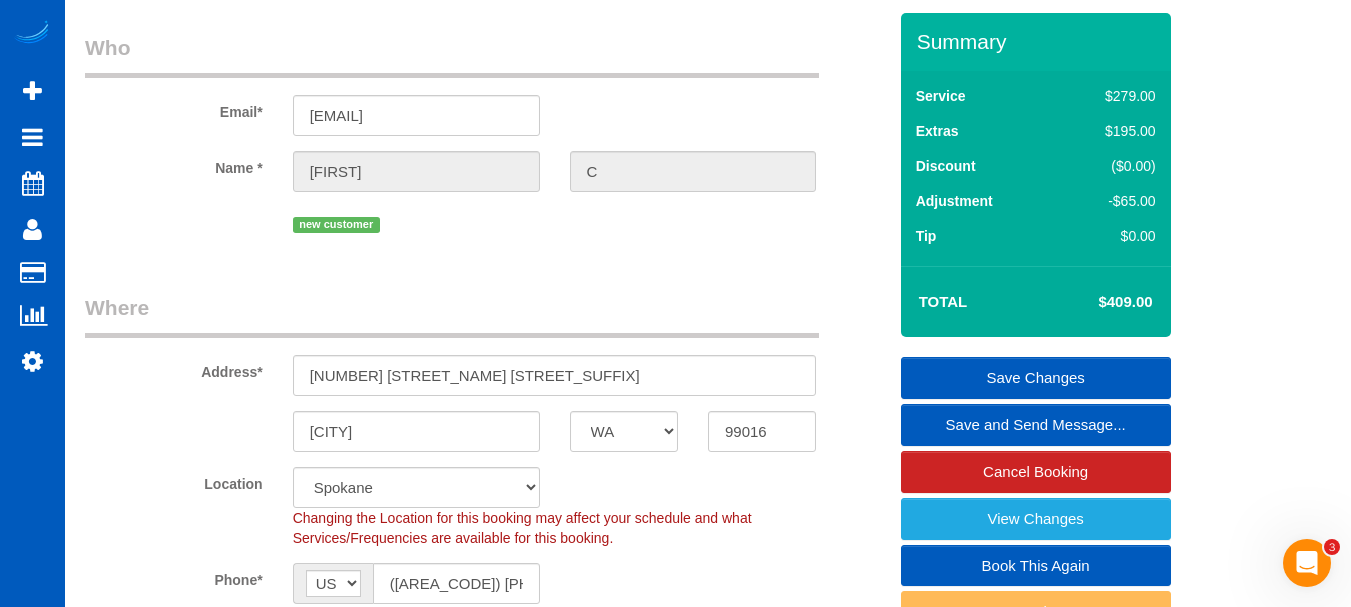scroll, scrollTop: 0, scrollLeft: 0, axis: both 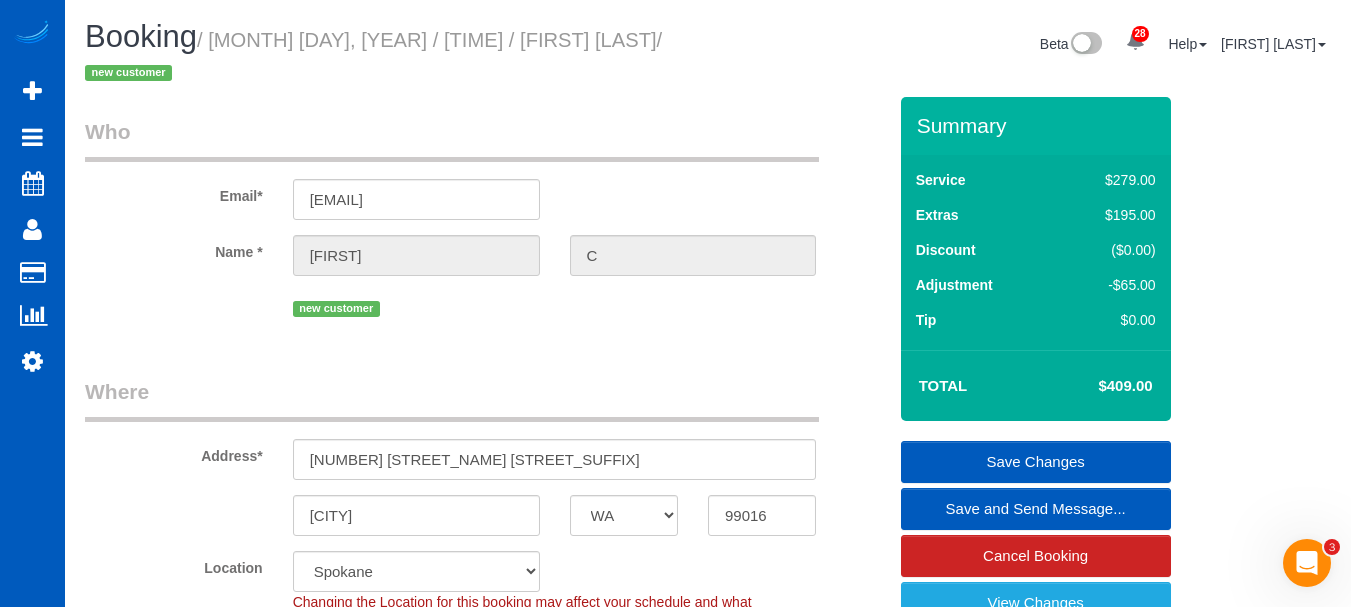 click on "Beta
28
Your Notifications
You have 0 alerts
×
You have 2  to charge for [DATE]
×
You have 7  to charge for [DATE]
×
You have 2  to charge for [DATE]
×
You have 1  to charge for [DATE]
× ×" at bounding box center [1027, 46] 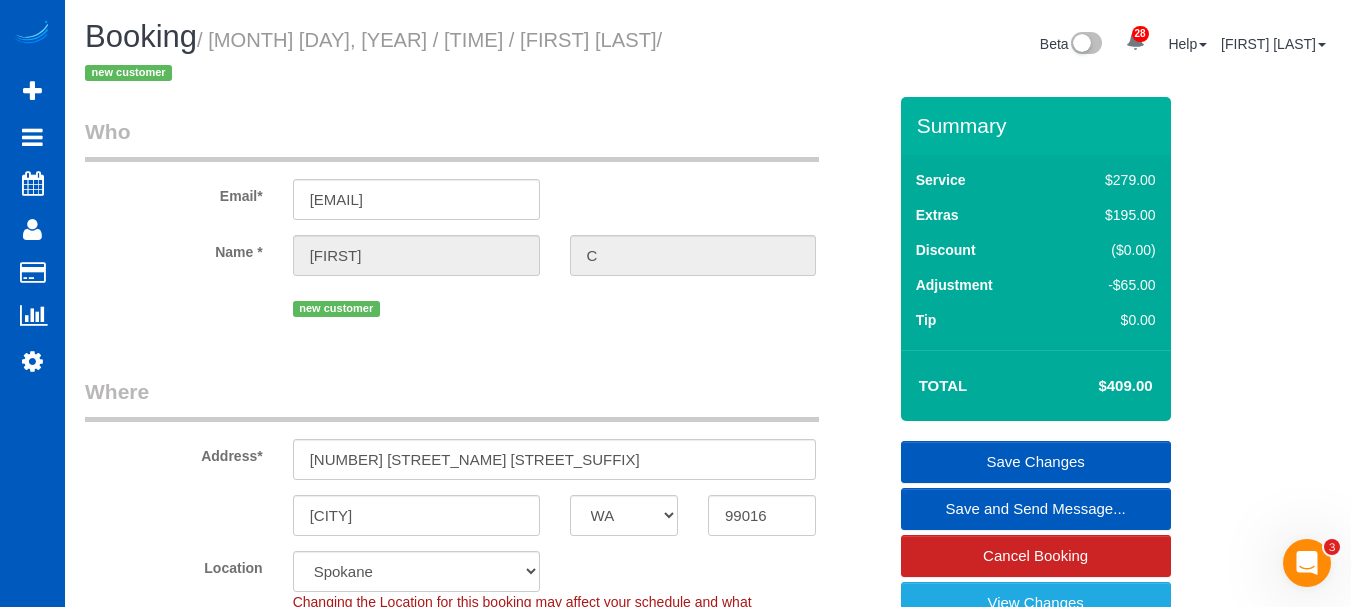 click on "Beta
28
Your Notifications
You have 0 alerts
×
You have 2  to charge for [DATE]
×
You have 7  to charge for [DATE]
×
You have 2  to charge for [DATE]
×
You have 1  to charge for [DATE]
× ×" at bounding box center (1027, 46) 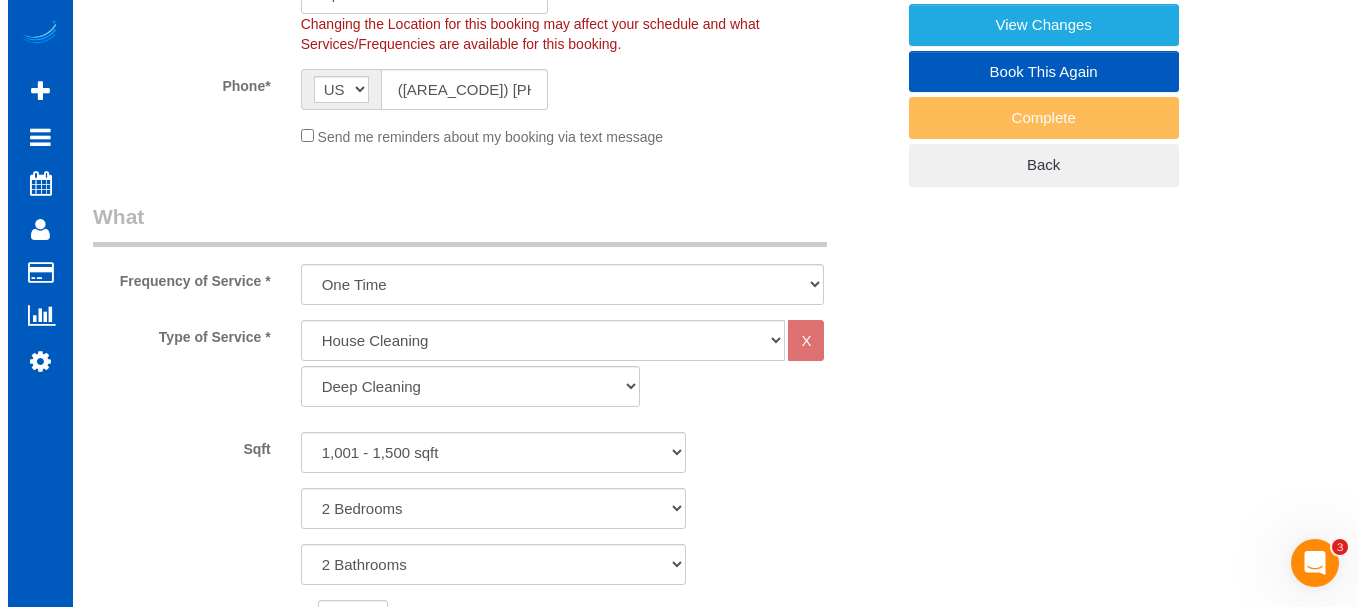 scroll, scrollTop: 433, scrollLeft: 0, axis: vertical 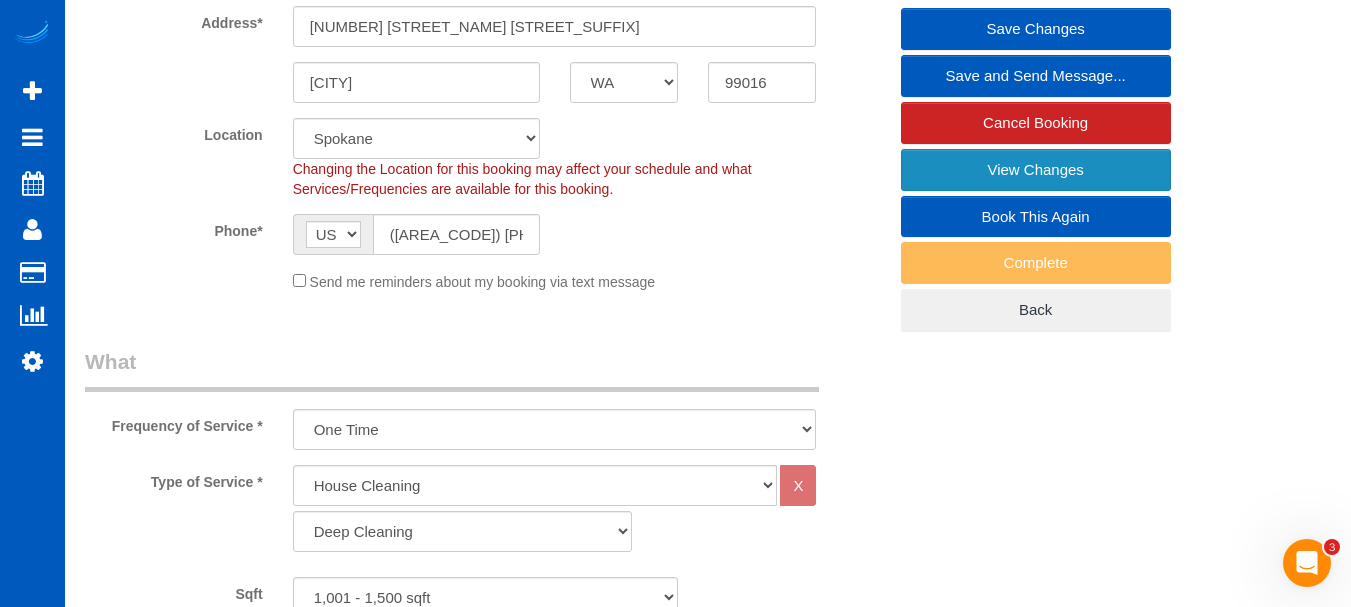 click on "View Changes" at bounding box center [1036, 170] 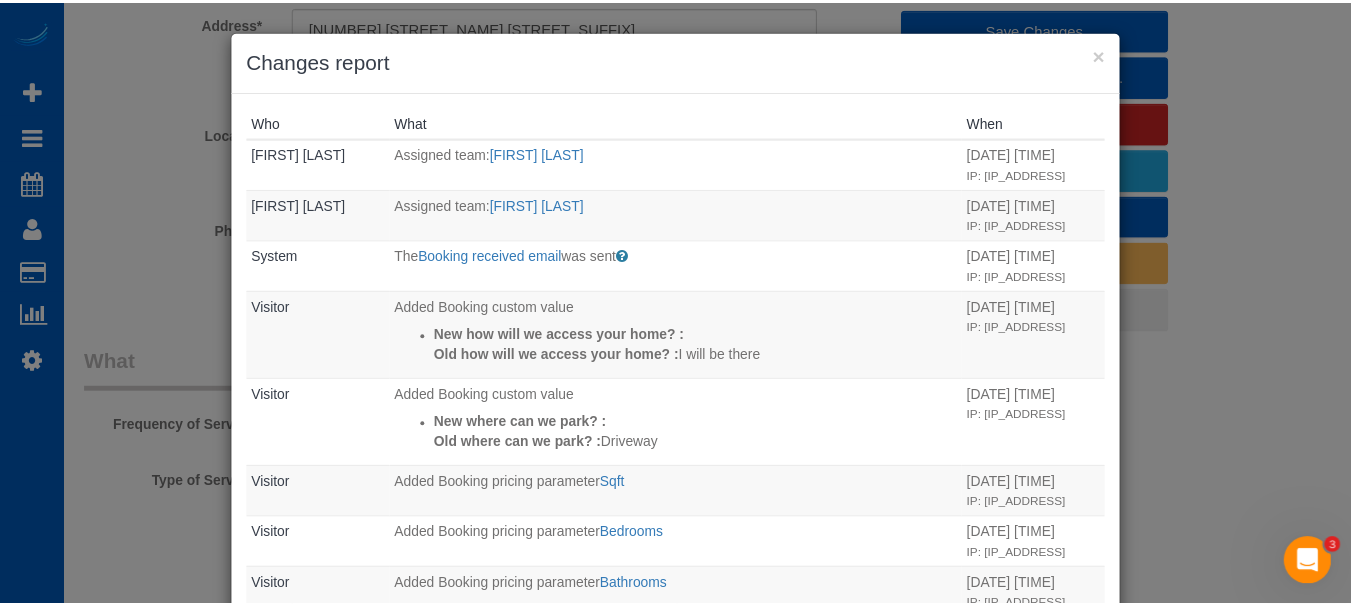 scroll, scrollTop: 678, scrollLeft: 0, axis: vertical 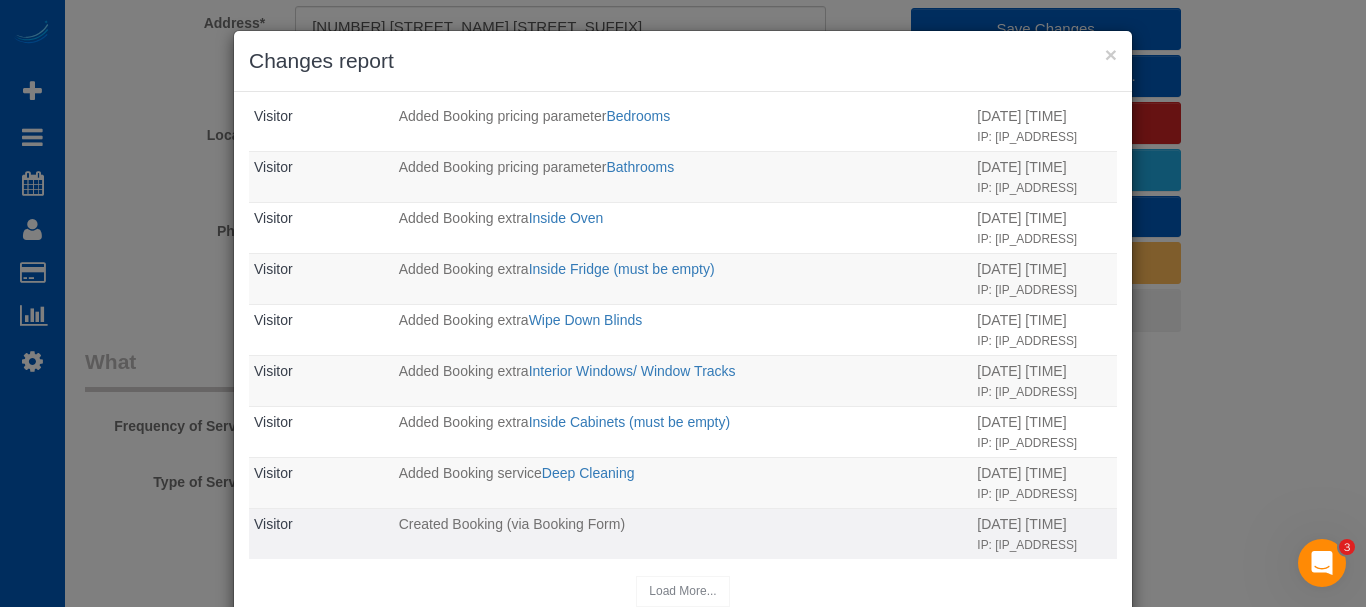 drag, startPoint x: 616, startPoint y: 220, endPoint x: 712, endPoint y: 546, distance: 339.84113 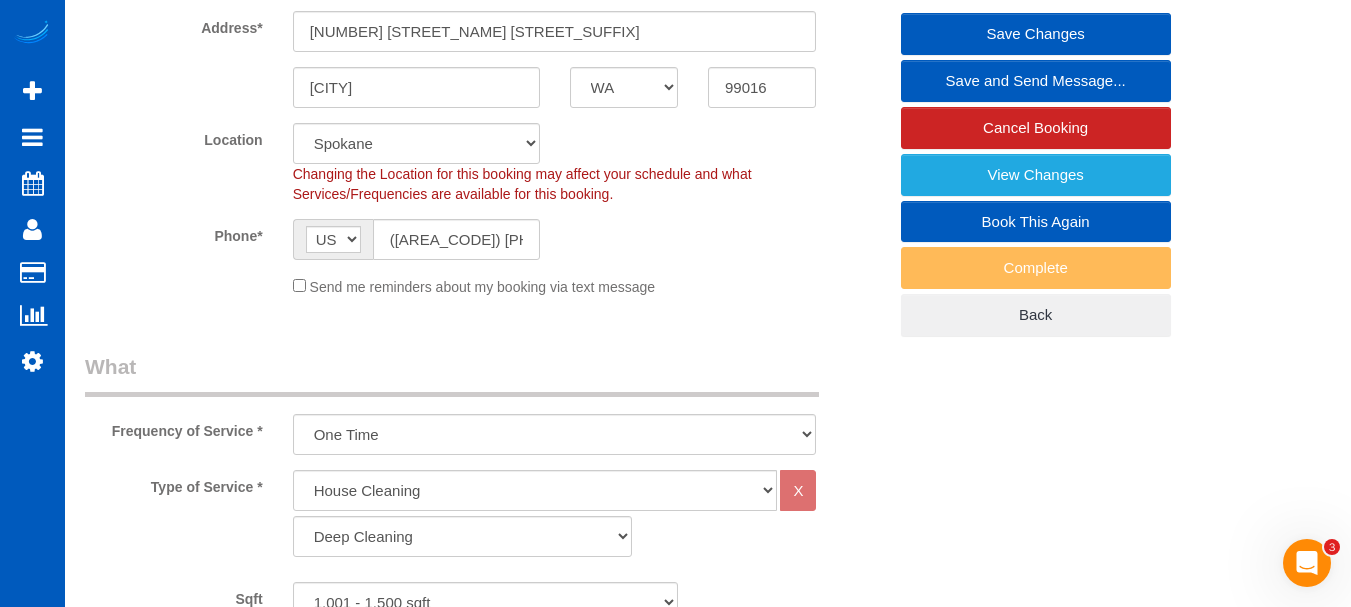 scroll, scrollTop: 0, scrollLeft: 0, axis: both 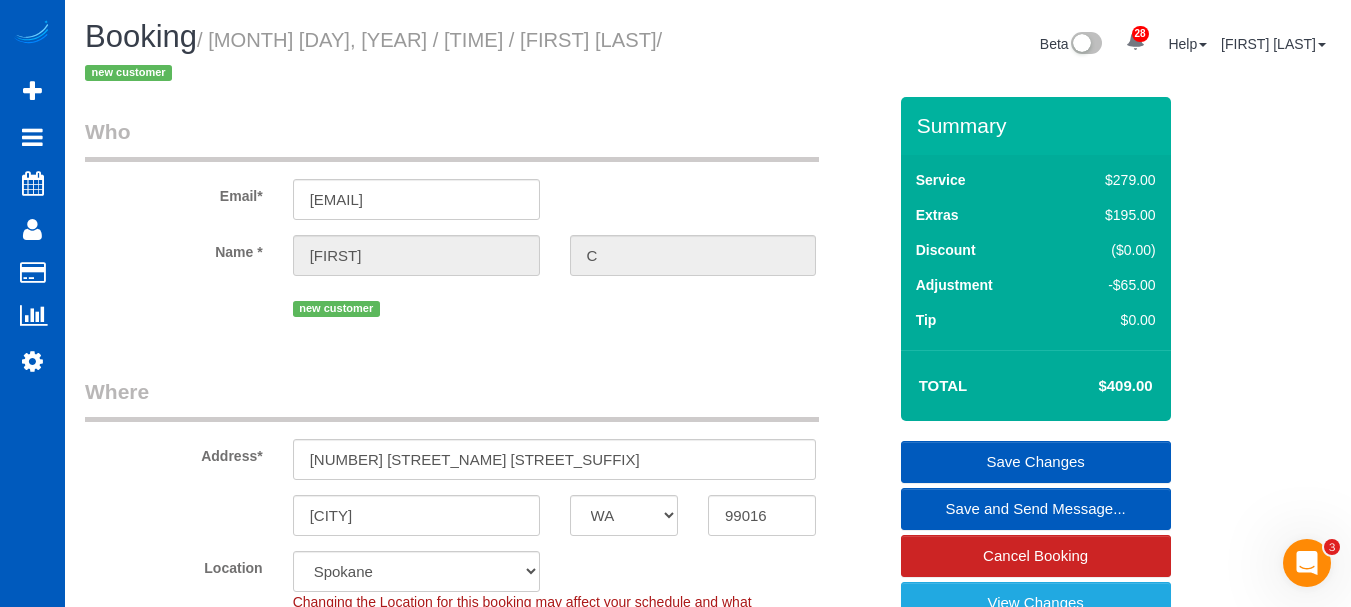 drag, startPoint x: 1034, startPoint y: 573, endPoint x: 1051, endPoint y: -123, distance: 696.2076 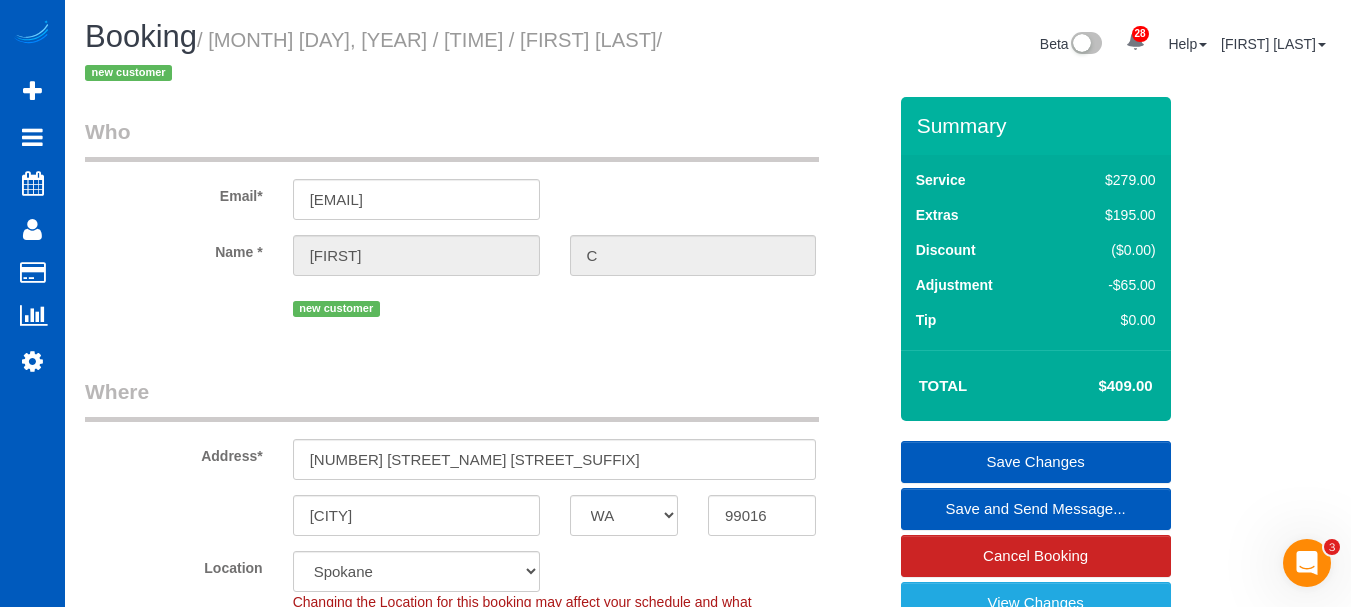 click on "Who
Email*
[EMAIL]
Name *
[FIRST]
[LAST]
new customer
Where
Address*
[NUMBER] [STREET_NAME] [STREET_SUFFIX]
[CITY]
AK
AL
AR
AZ
CA
CO
CT
DC
DE
FL
GA
HI
IA
ID
IL
IN
KS
KY
LA
MA
MD
ME
MI
MN
MO
MS
MT
NC
ND" at bounding box center [485, 1773] 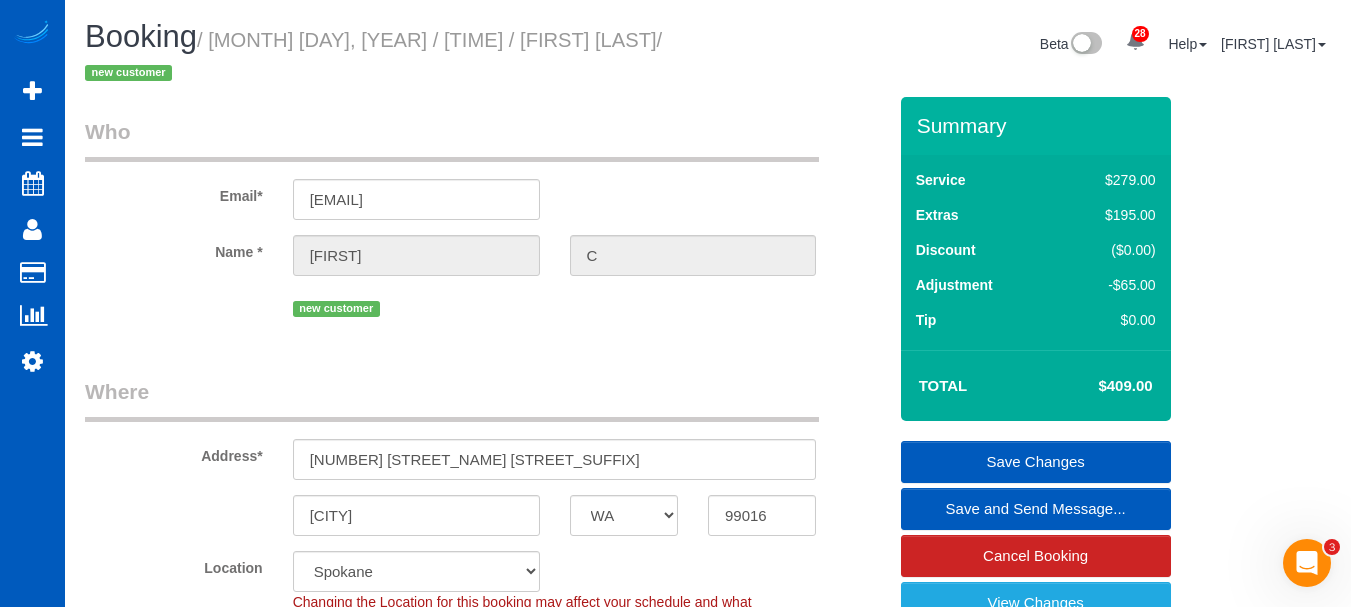 click on "Who
Email*
[EMAIL]
Name *
[FIRST]
[LAST]
new customer
Where
Address*
[NUMBER] [STREET_NAME] [STREET_SUFFIX]
[CITY]
AK
AL
AR
AZ
CA
CO
CT
DC
DE
FL
GA
HI
IA
ID
IL
IN
KS
KY
LA
MA
MD
ME
MI
MN
MO
MS
MT
NC
ND" at bounding box center [485, 1773] 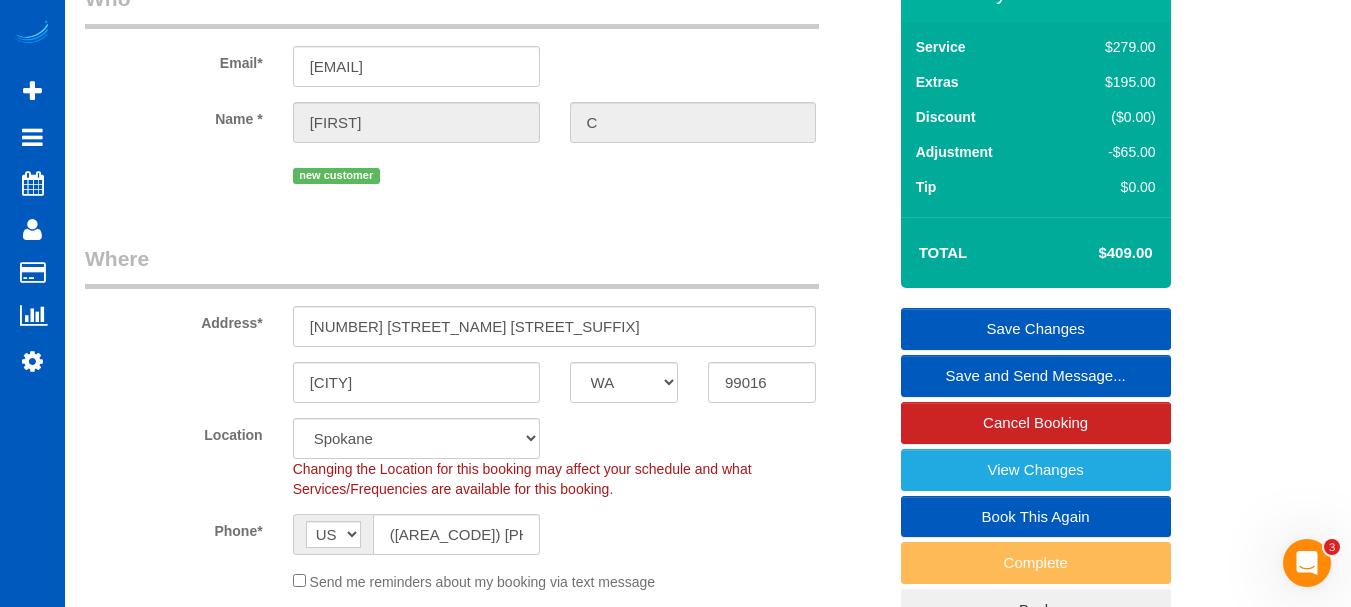 click on "Where" at bounding box center (452, 266) 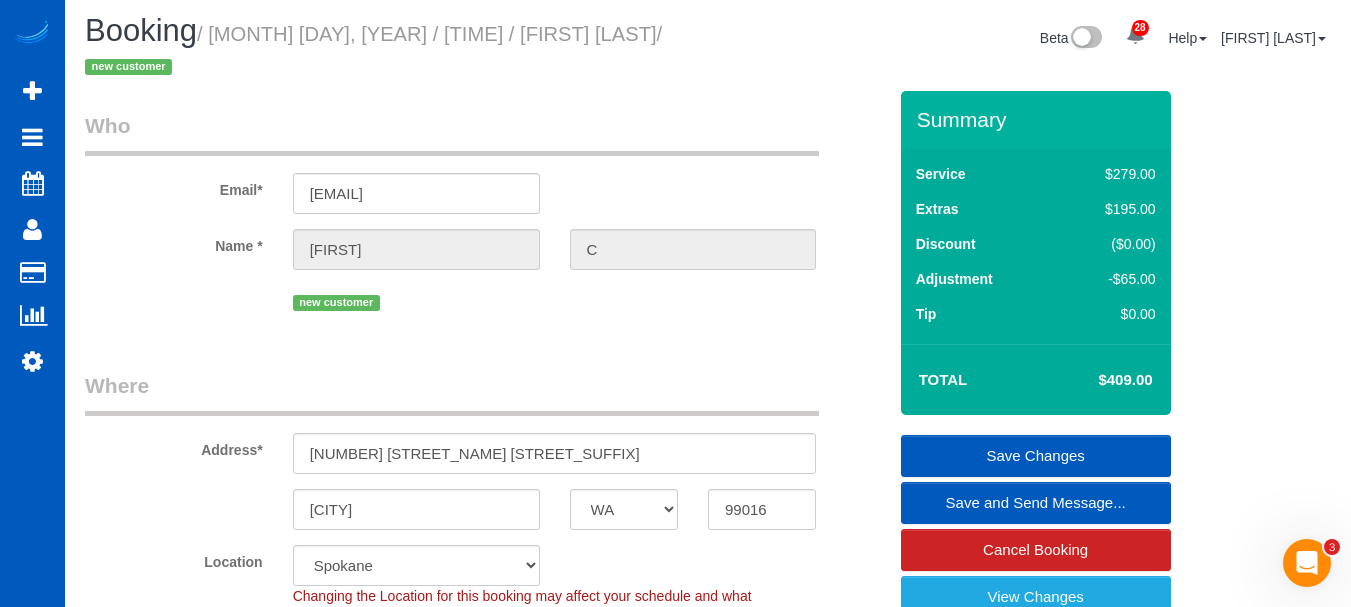 scroll, scrollTop: 0, scrollLeft: 0, axis: both 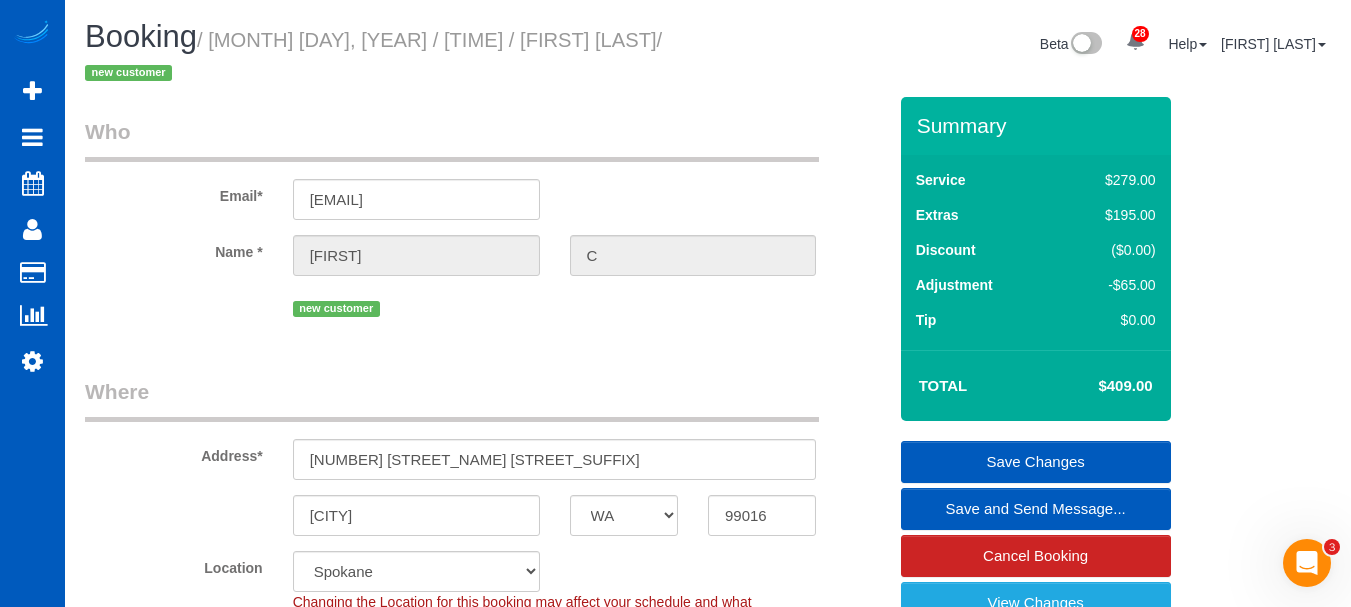 click on "Email*
[EMAIL]" at bounding box center [485, 168] 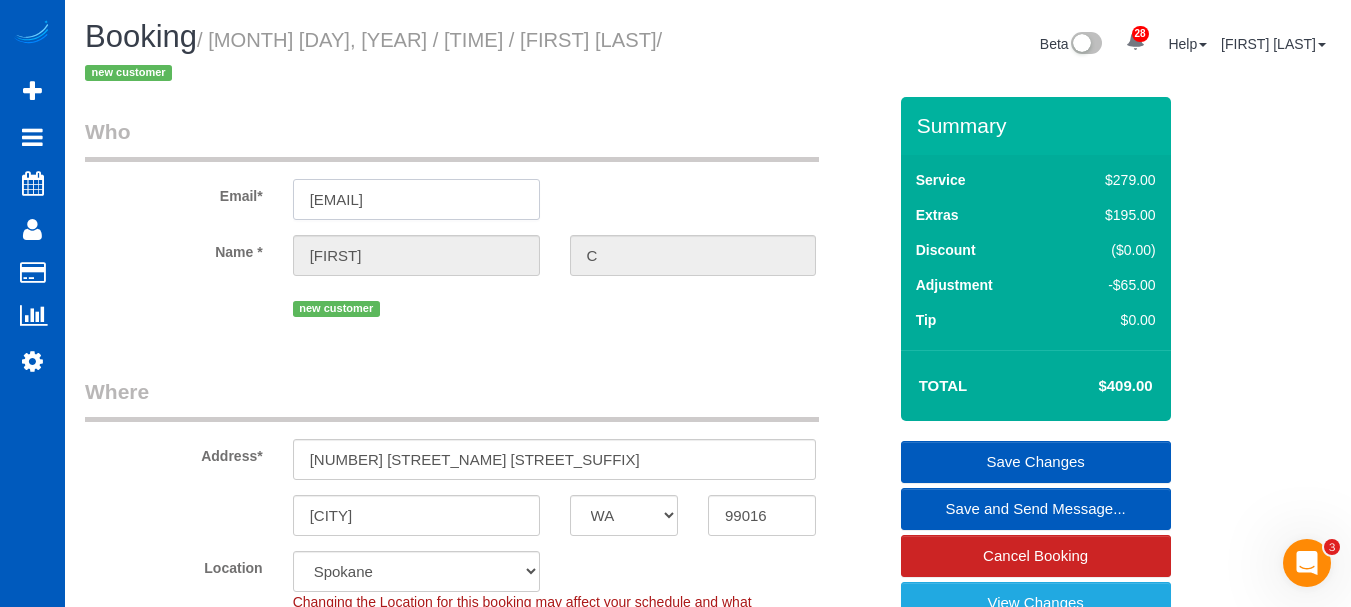 click on "[EMAIL]" at bounding box center [416, 199] 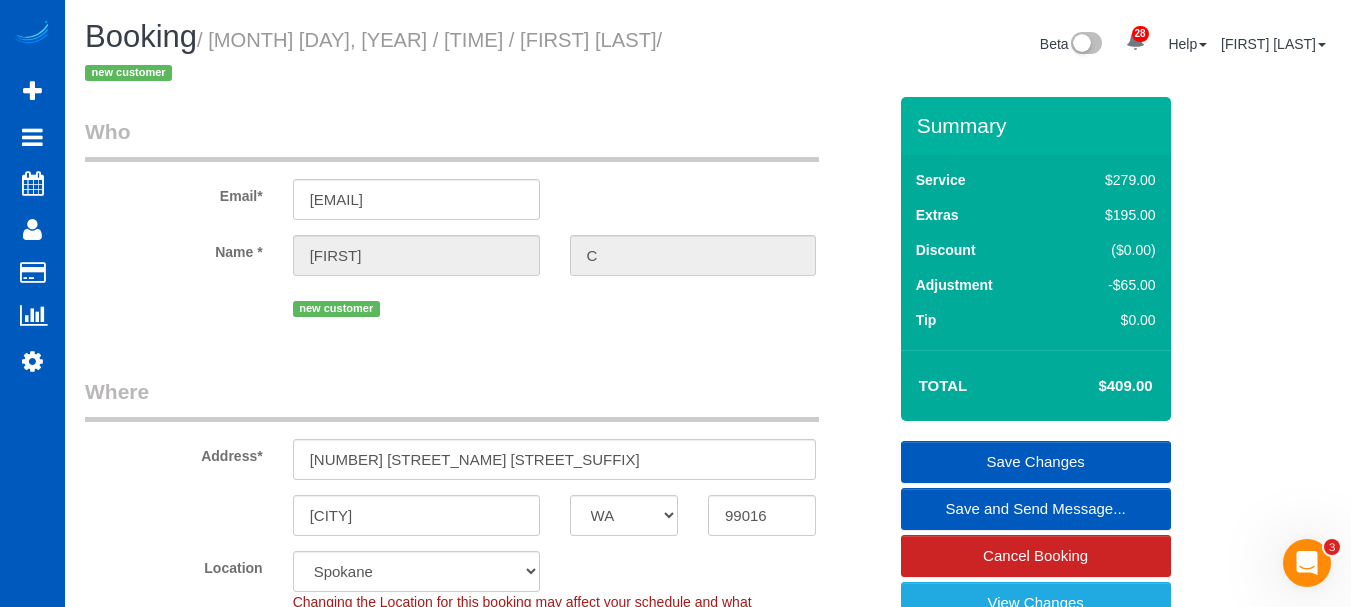 click on "Who" at bounding box center [452, 139] 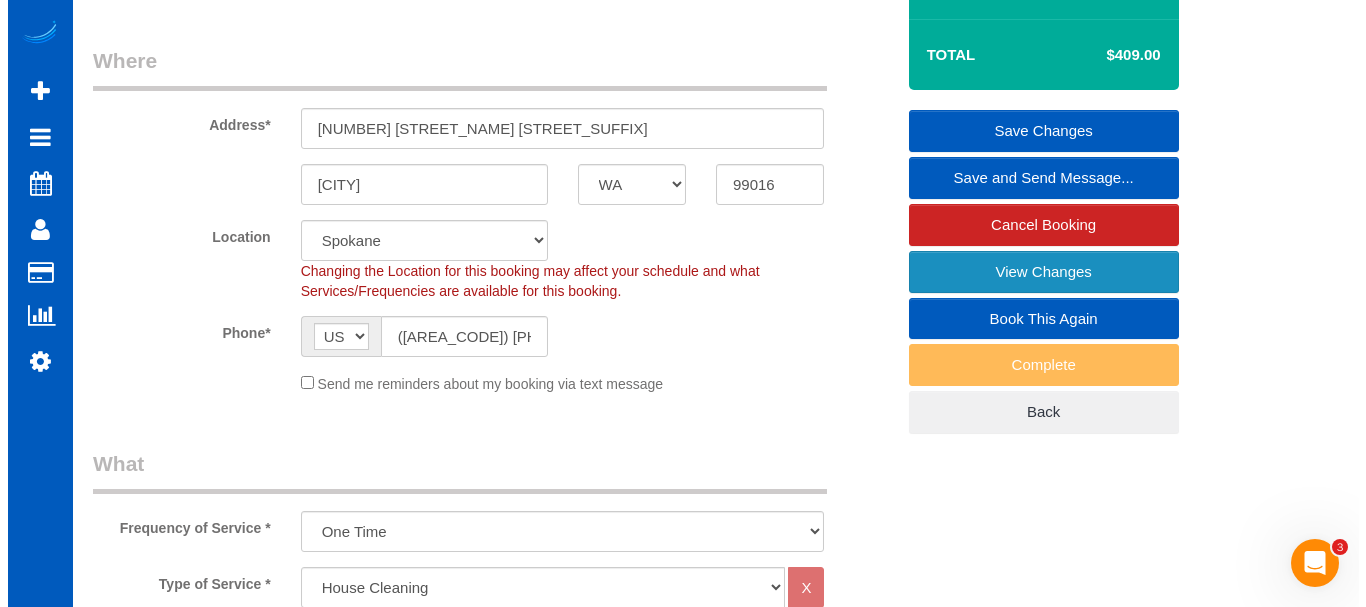 scroll, scrollTop: 333, scrollLeft: 0, axis: vertical 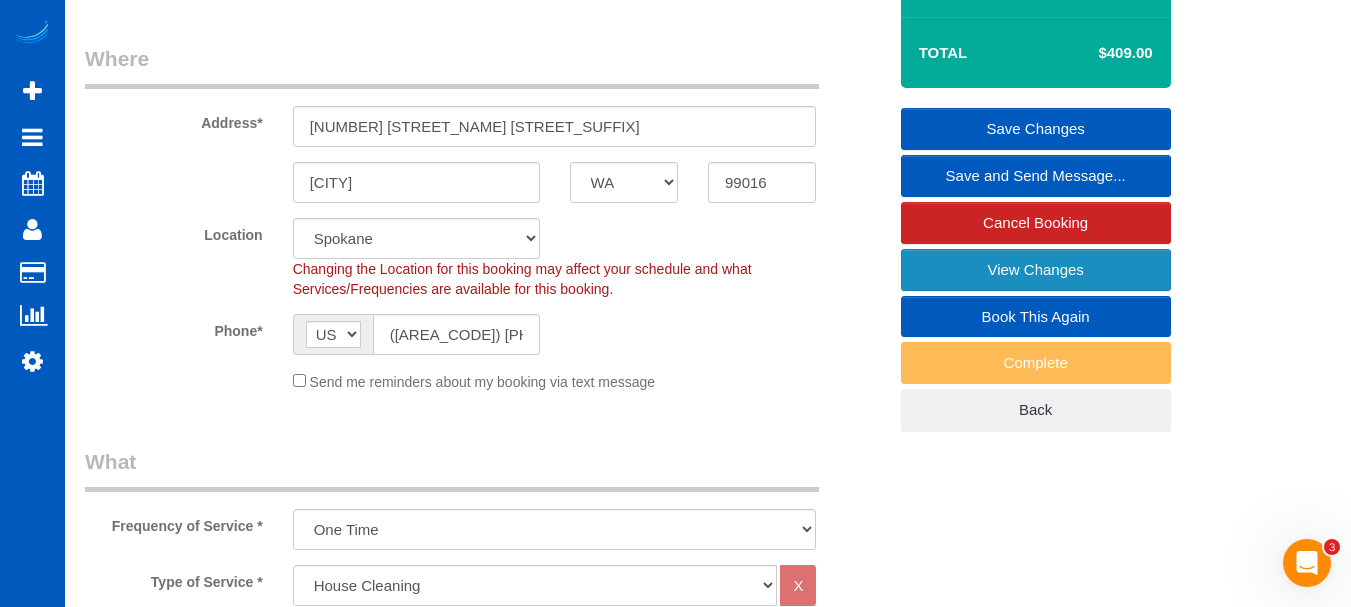 click on "View Changes" at bounding box center (1036, 270) 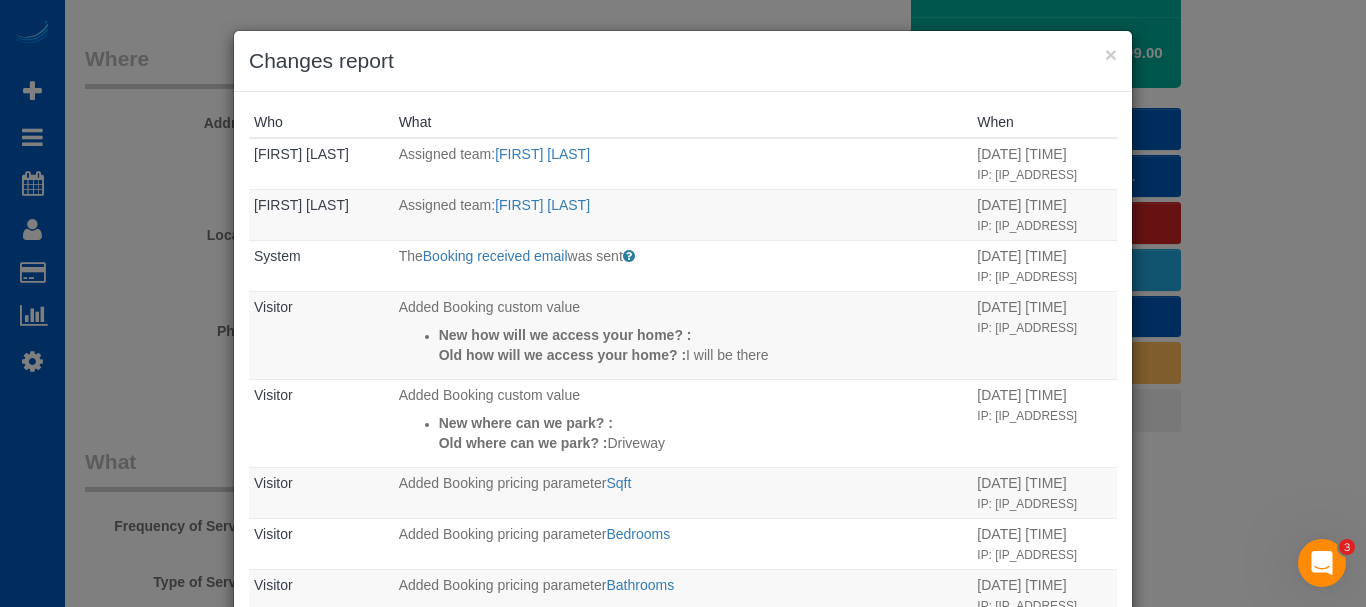 scroll, scrollTop: 678, scrollLeft: 0, axis: vertical 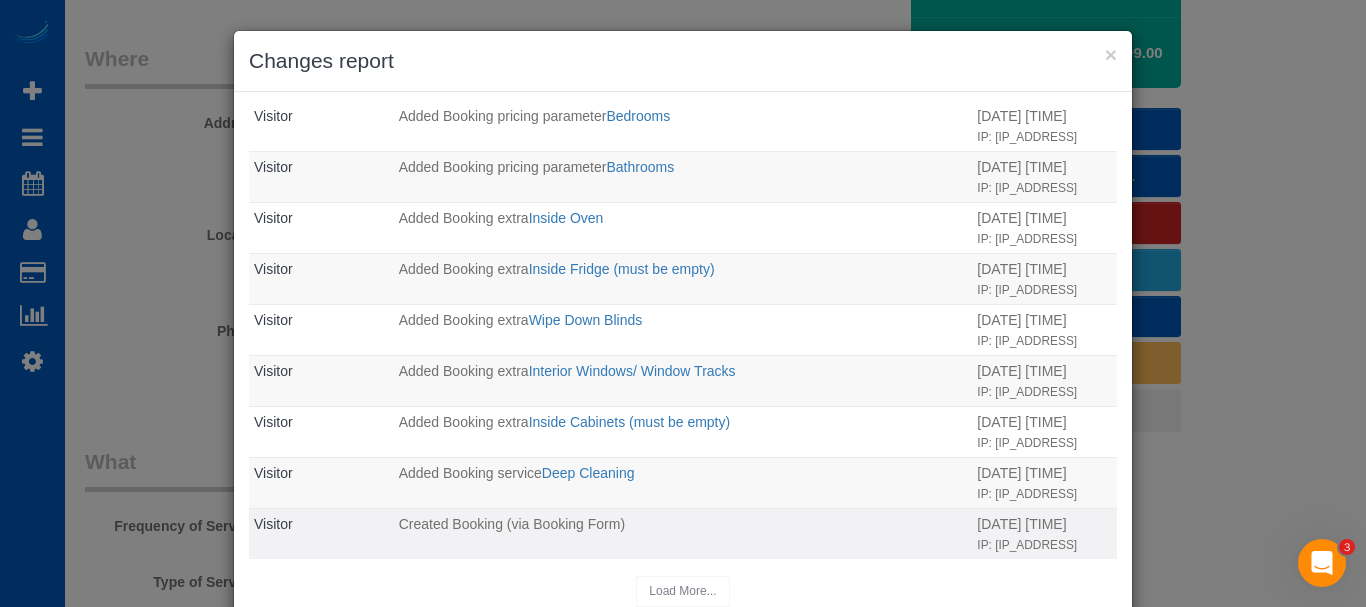 drag, startPoint x: 819, startPoint y: 200, endPoint x: 650, endPoint y: 505, distance: 348.69183 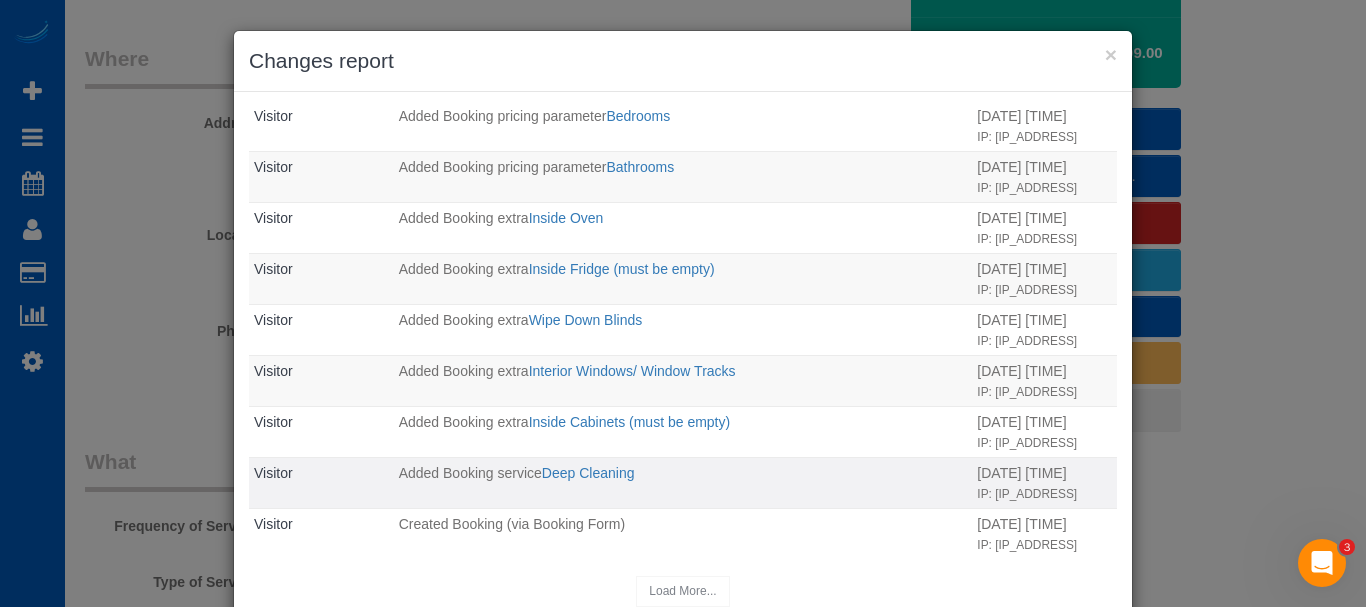 click on "Added Booking service  Deep Cleaning" at bounding box center (683, 482) 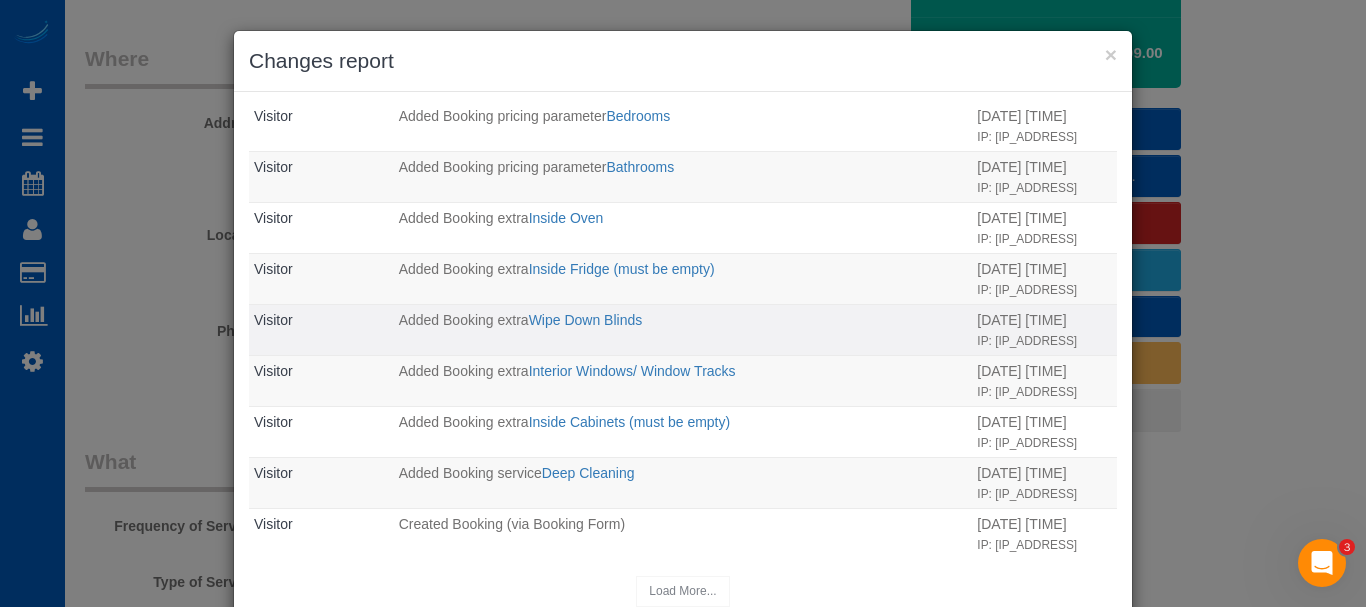drag, startPoint x: 611, startPoint y: 474, endPoint x: 792, endPoint y: 264, distance: 277.23816 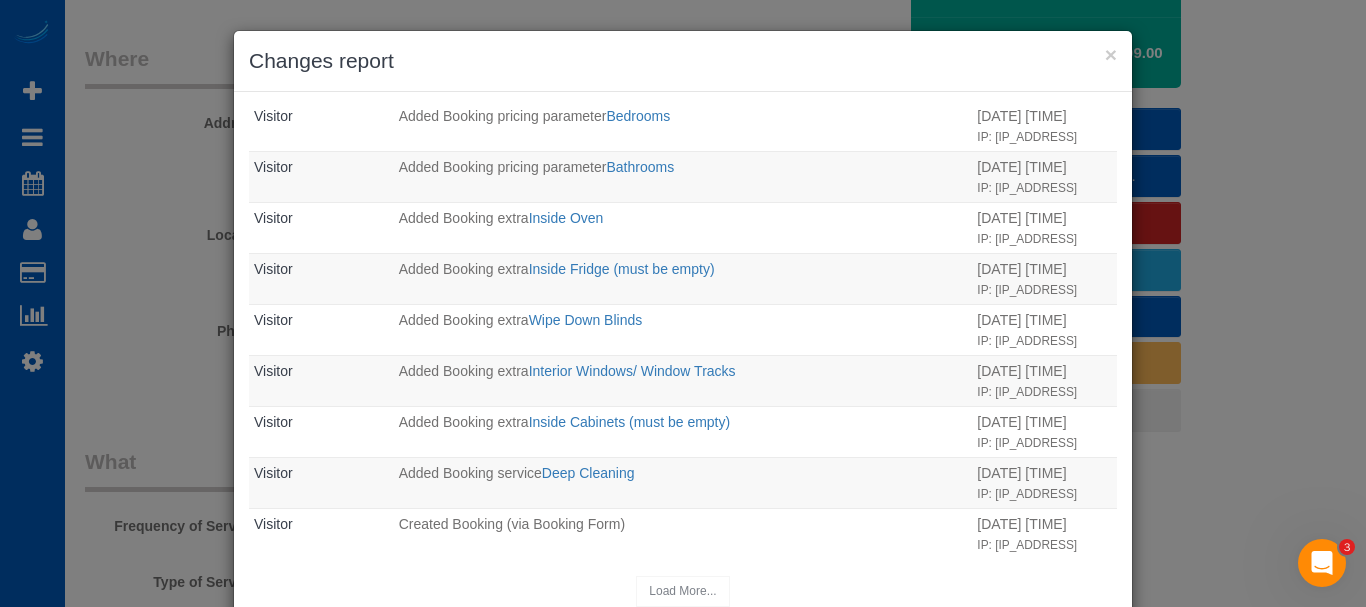 click on "×
Changes report" at bounding box center (683, 61) 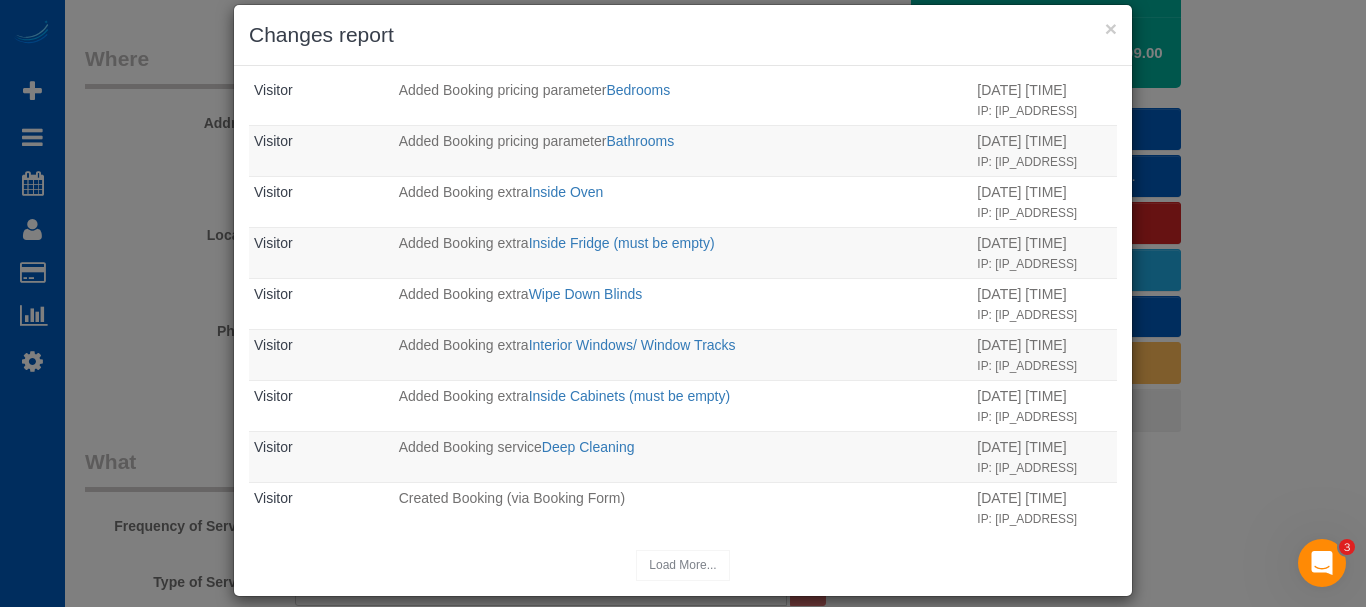 scroll, scrollTop: 46, scrollLeft: 0, axis: vertical 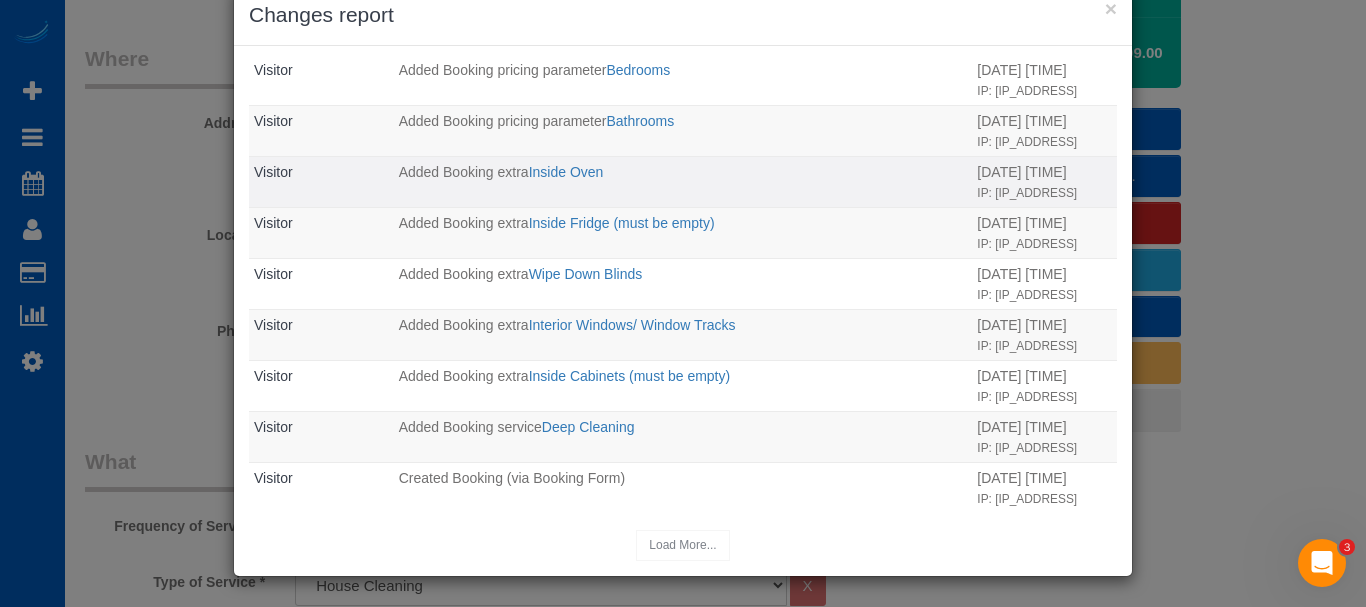 click on "Added Booking extra  Inside Oven" at bounding box center (683, 181) 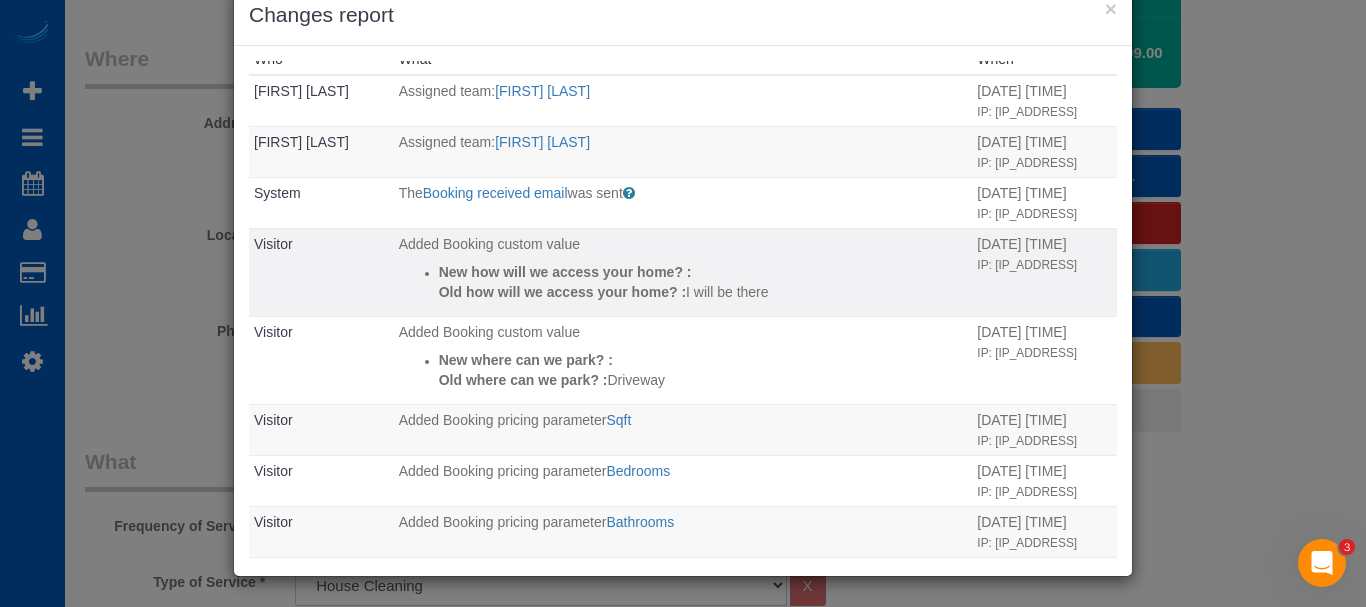 scroll, scrollTop: 0, scrollLeft: 0, axis: both 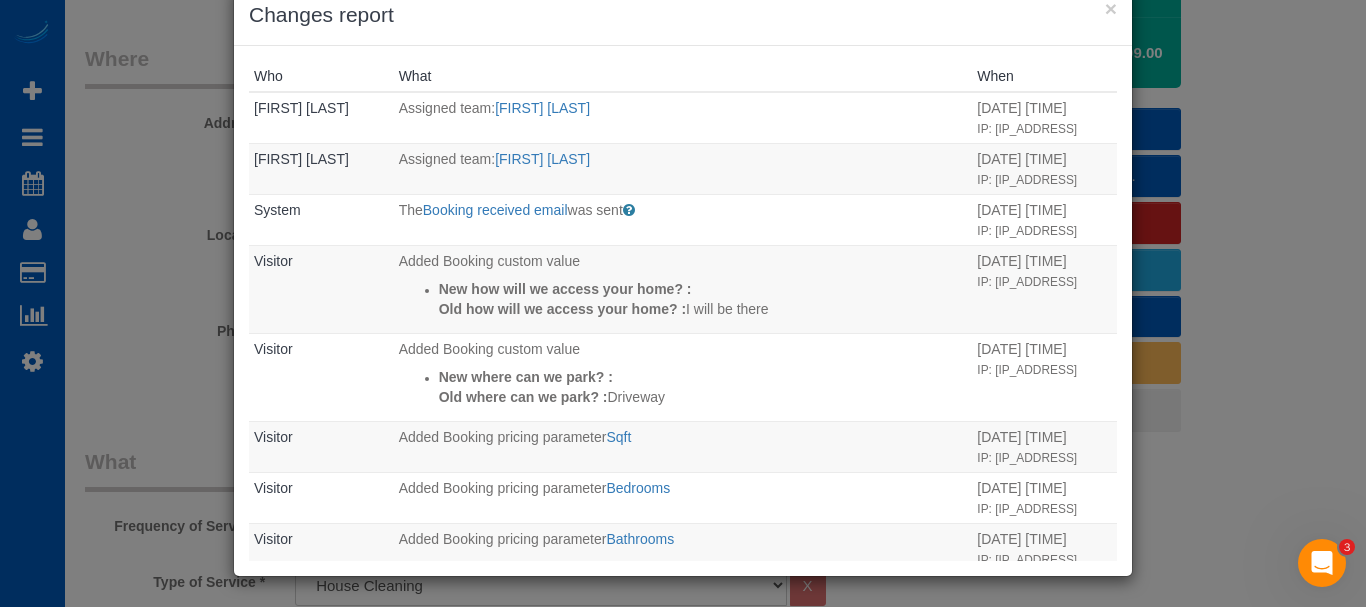 drag, startPoint x: 788, startPoint y: 54, endPoint x: 802, endPoint y: 567, distance: 513.191 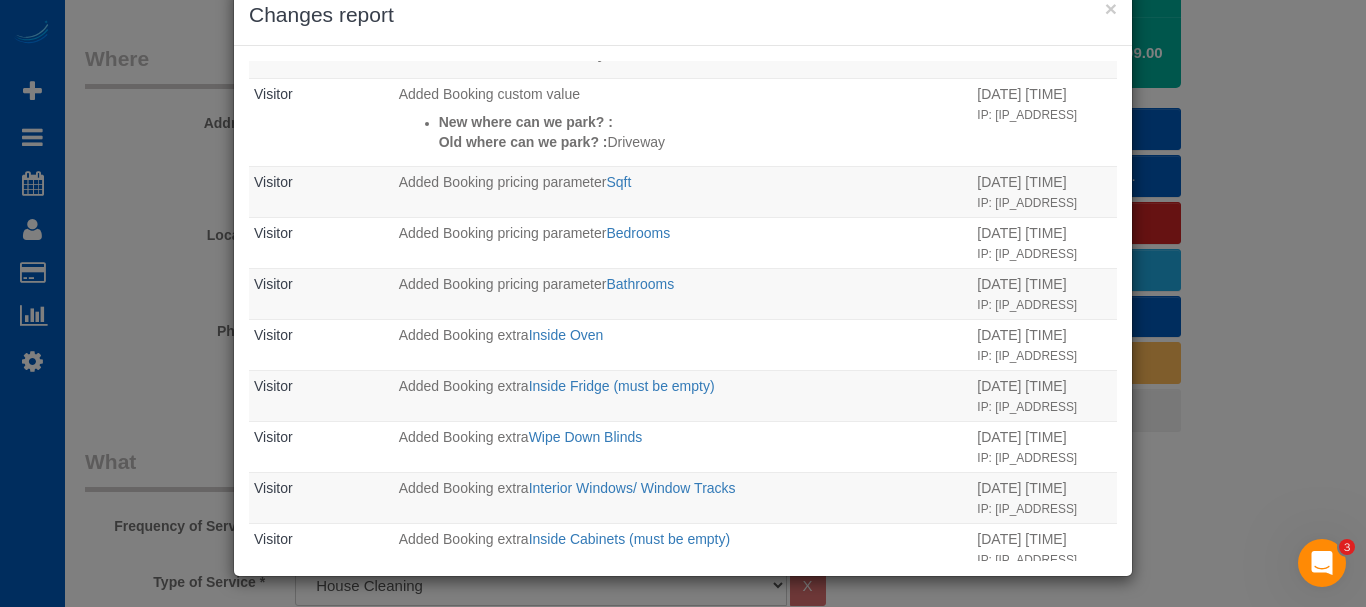 drag, startPoint x: 747, startPoint y: 427, endPoint x: 595, endPoint y: 383, distance: 158.24033 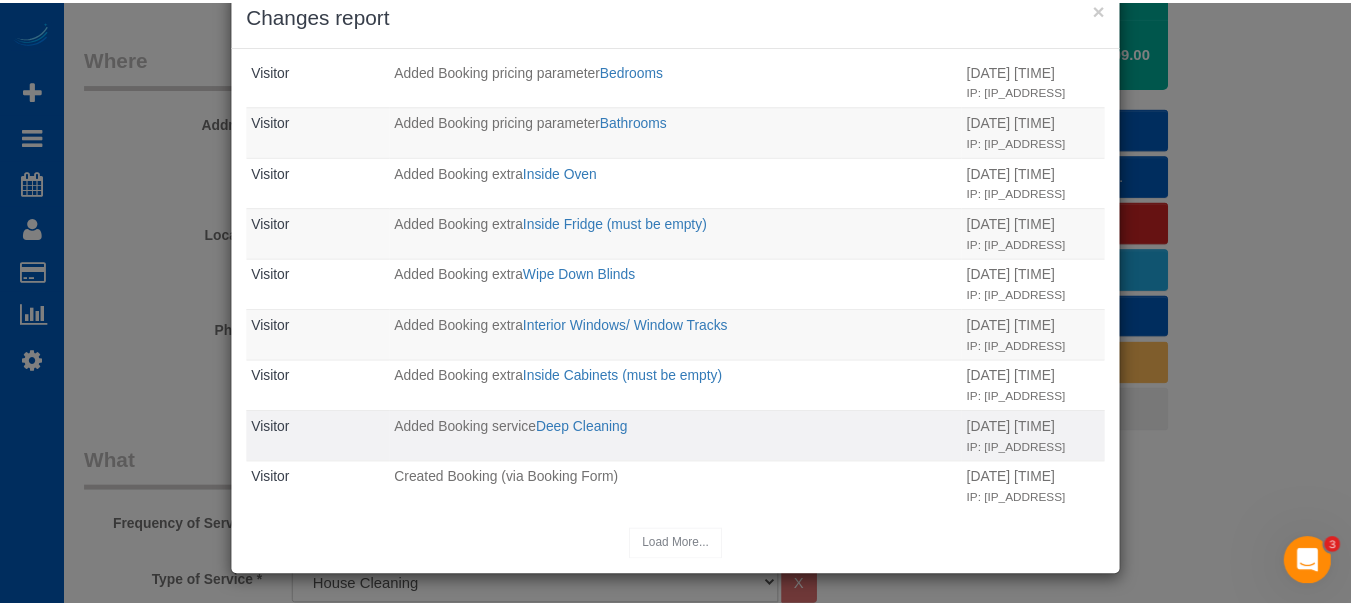 scroll, scrollTop: 678, scrollLeft: 0, axis: vertical 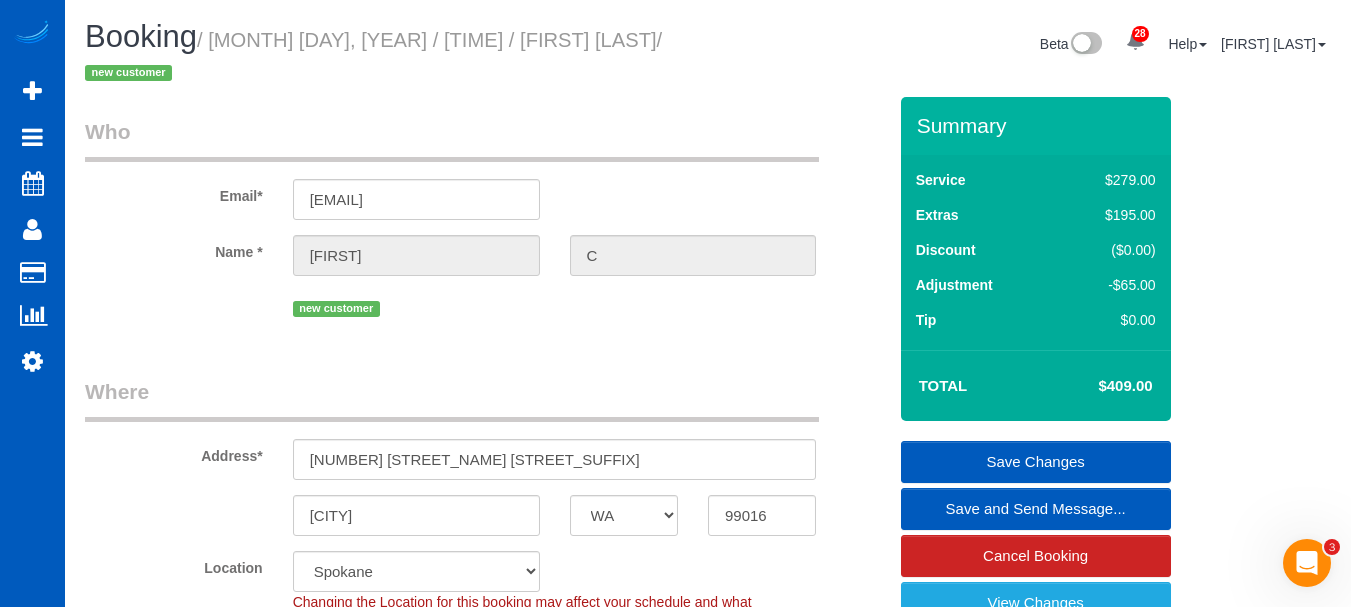 click on "Who" at bounding box center [452, 139] 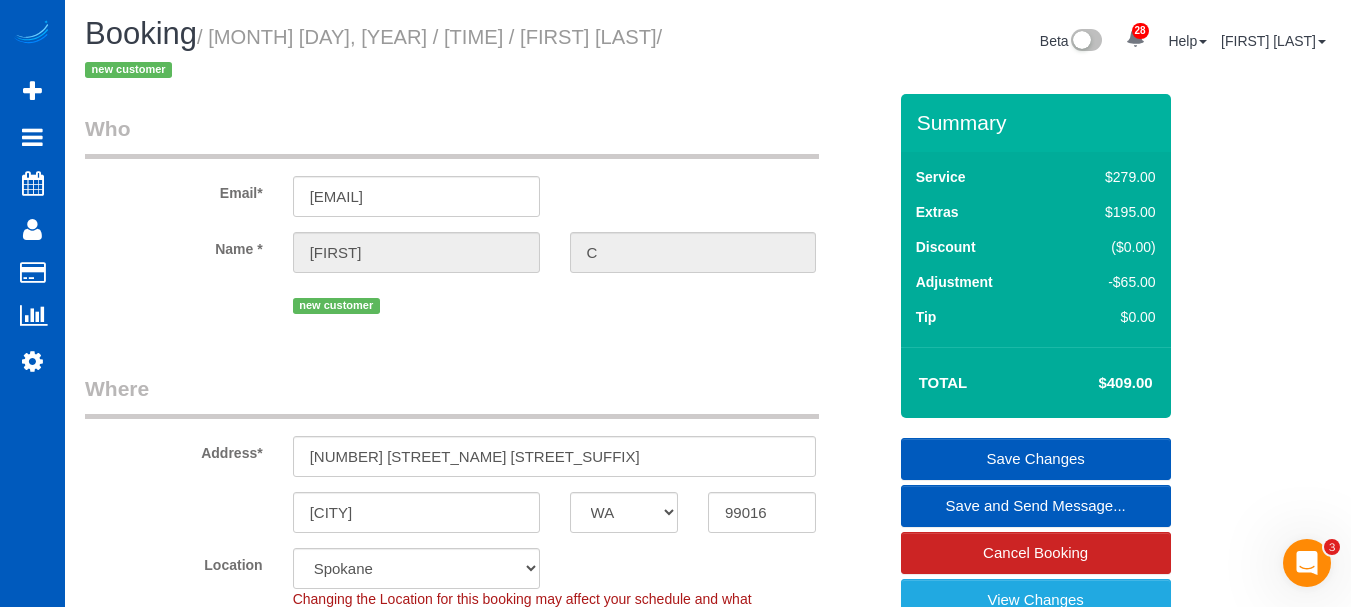 scroll, scrollTop: 0, scrollLeft: 0, axis: both 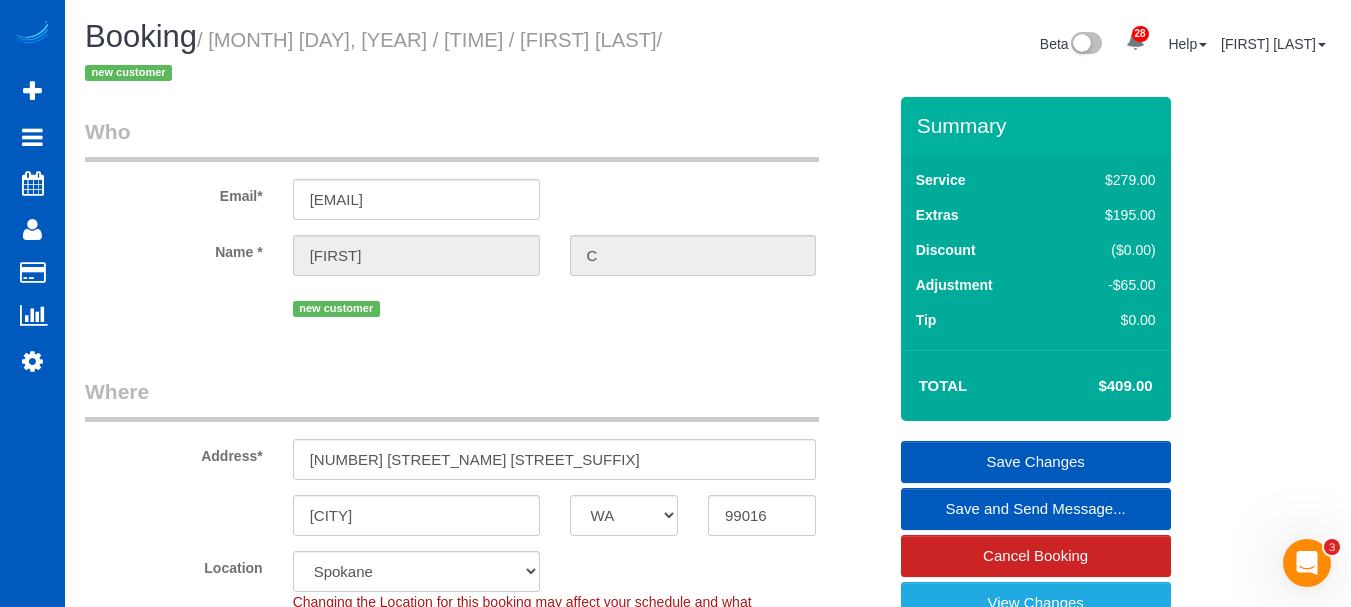 click on "Beta
28
Your Notifications
You have 0 alerts
×
You have 2  to charge for [DATE]
×
You have 7  to charge for [DATE]
×
You have 2  to charge for [DATE]
×
You have 1  to charge for [DATE]
× ×" at bounding box center (1027, 46) 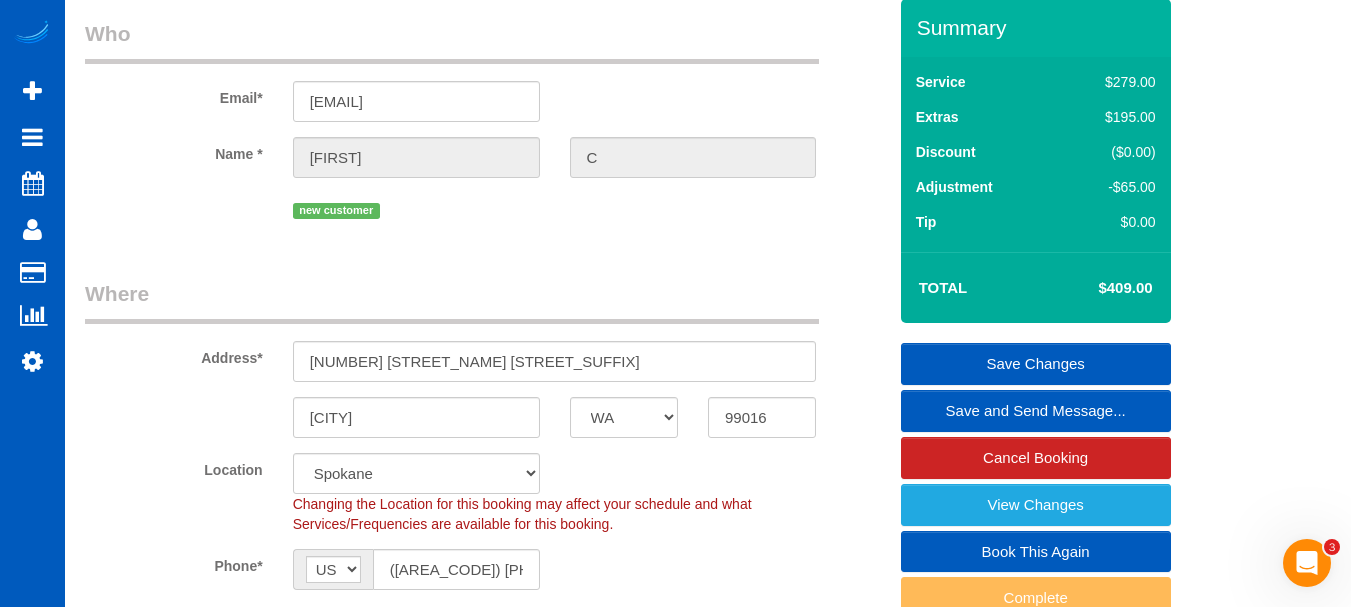 scroll, scrollTop: 0, scrollLeft: 0, axis: both 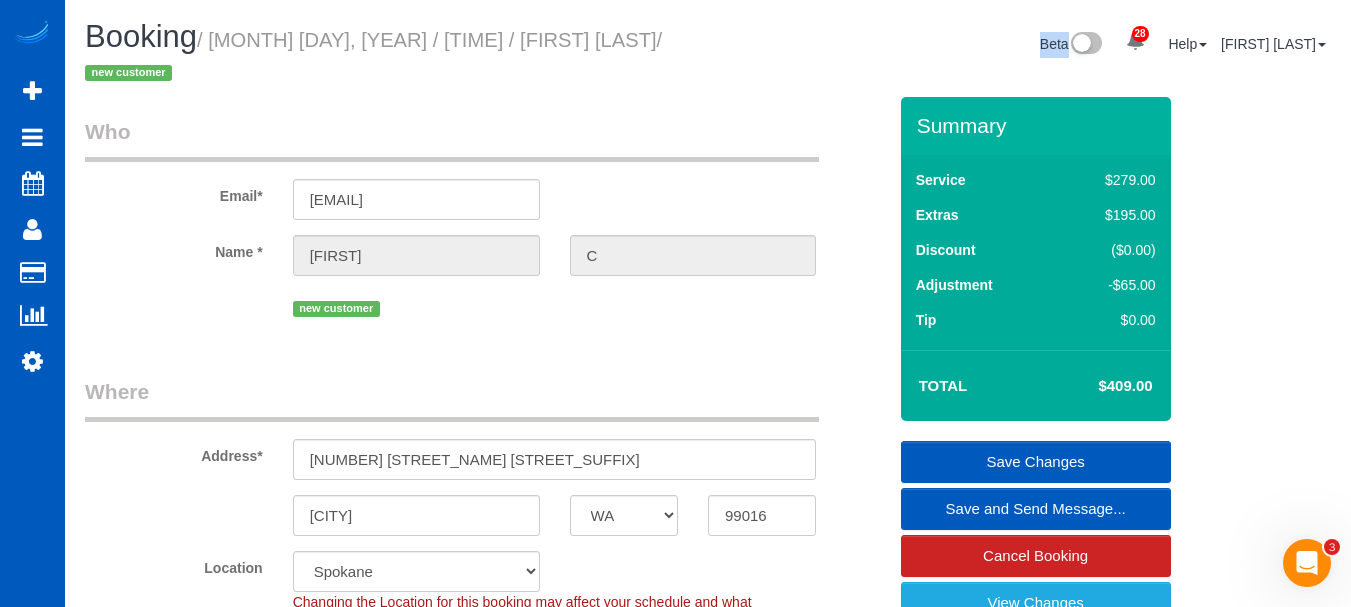 click on "Beta
28
Your Notifications
You have 0 alerts
×
You have 2  to charge for [DATE]
×
You have 7  to charge for [DATE]
×
You have 2  to charge for [DATE]
×
You have 1  to charge for [DATE]
× ×" at bounding box center [1027, 46] 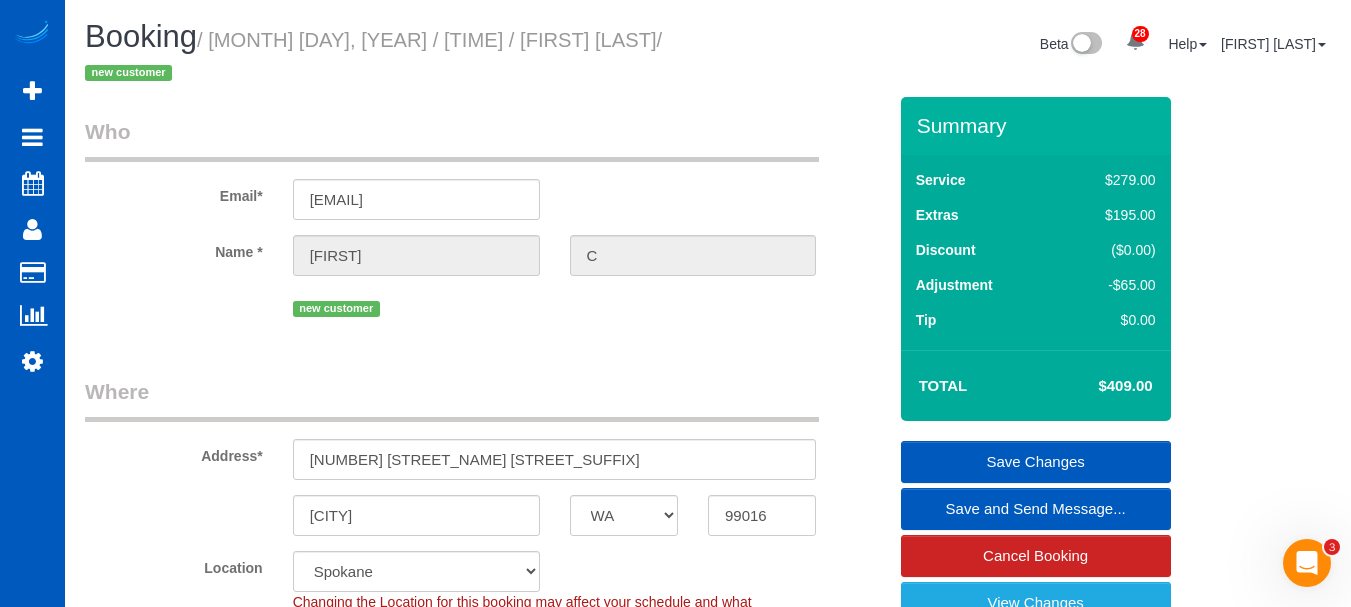 click on "Beta
28
Your Notifications
You have 0 alerts
×
You have 2  to charge for [DATE]
×
You have 7  to charge for [DATE]
×
You have 2  to charge for [DATE]
×
You have 1  to charge for [DATE]
× ×" at bounding box center (1027, 46) 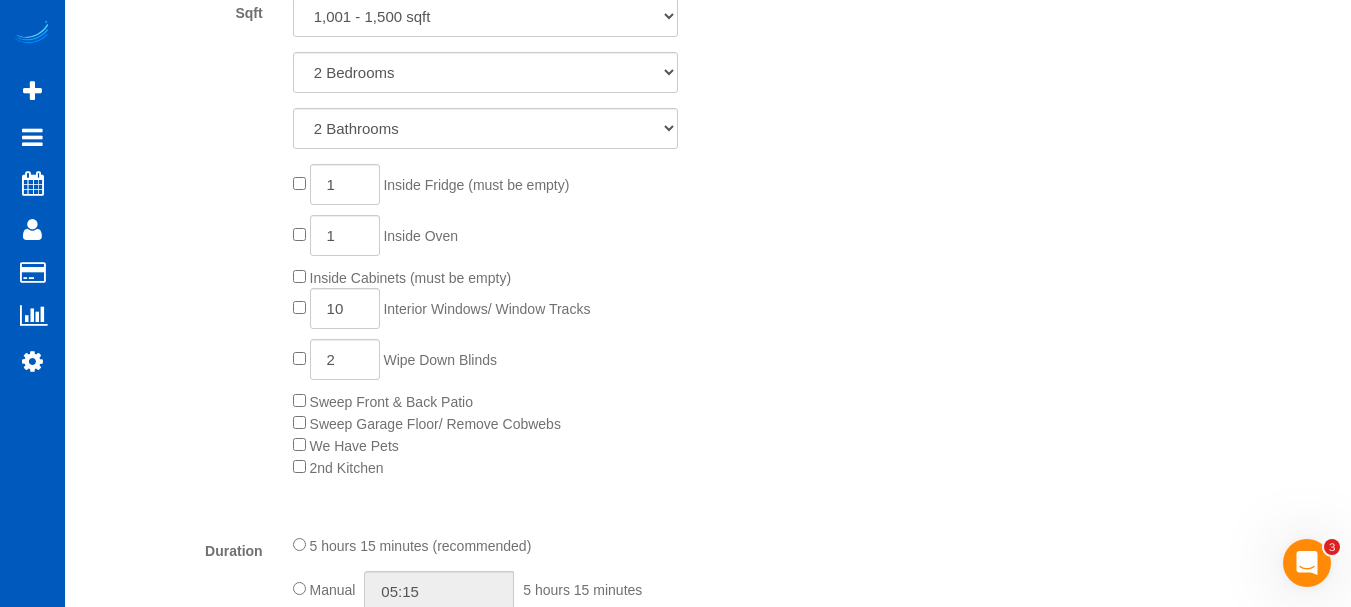 scroll, scrollTop: 1067, scrollLeft: 0, axis: vertical 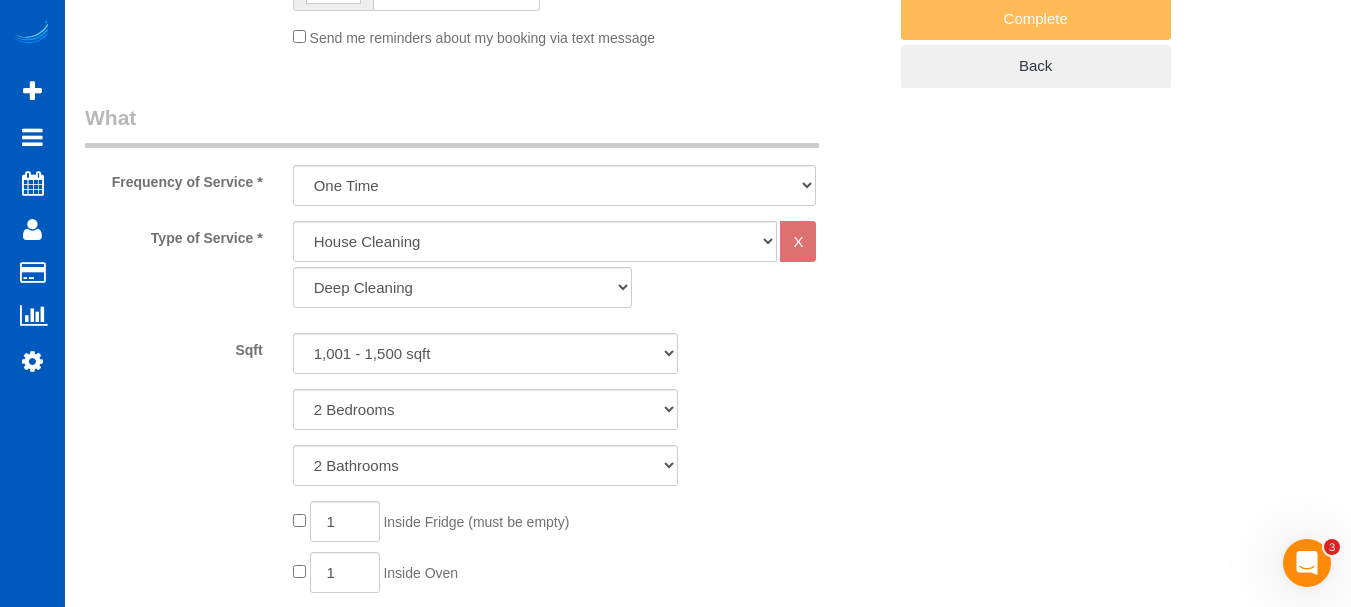 drag, startPoint x: 1057, startPoint y: 254, endPoint x: 1064, endPoint y: 69, distance: 185.13239 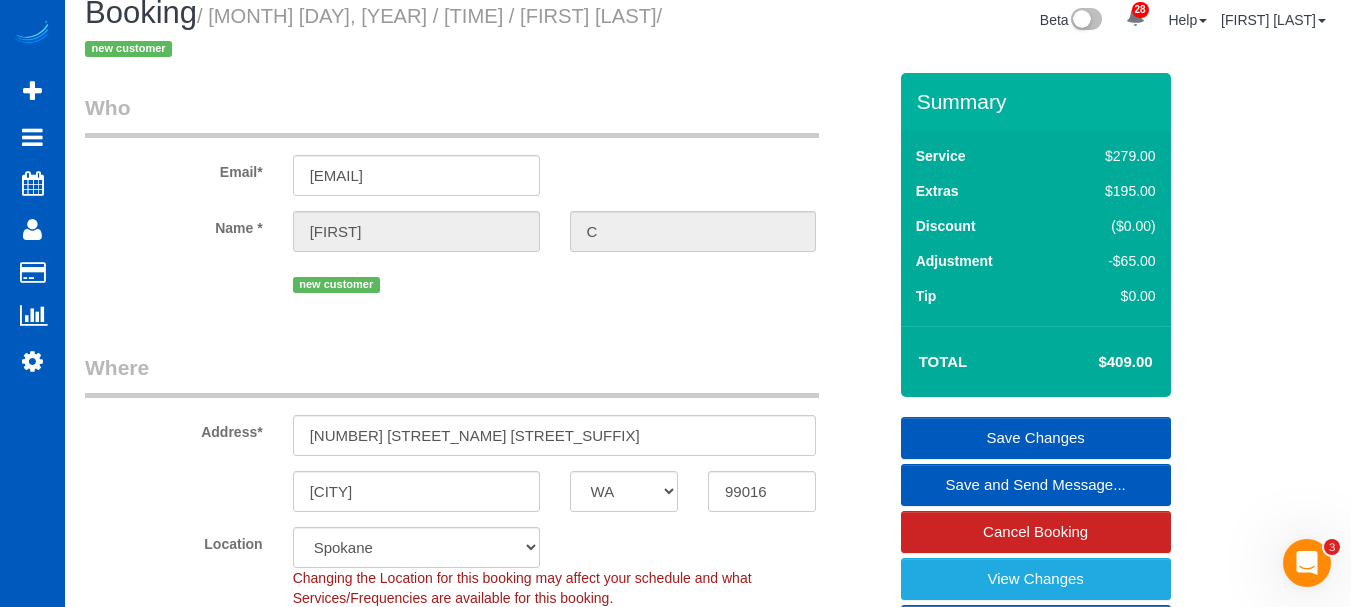 click on "Who
Email*
[EMAIL]
Name *
[FIRST]
[LAST]
new customer
Where
Address*
[NUMBER] [STREET_NAME] [STREET_SUFFIX]
[CITY]
AK
AL
AR
AZ
CA
CO
CT
DC
DE
FL
GA
HI
IA
ID
IL
IN
KS
KY
LA
MA
MD
ME
MI
MN
MO
MS
MT
NC
ND" at bounding box center [708, 1749] 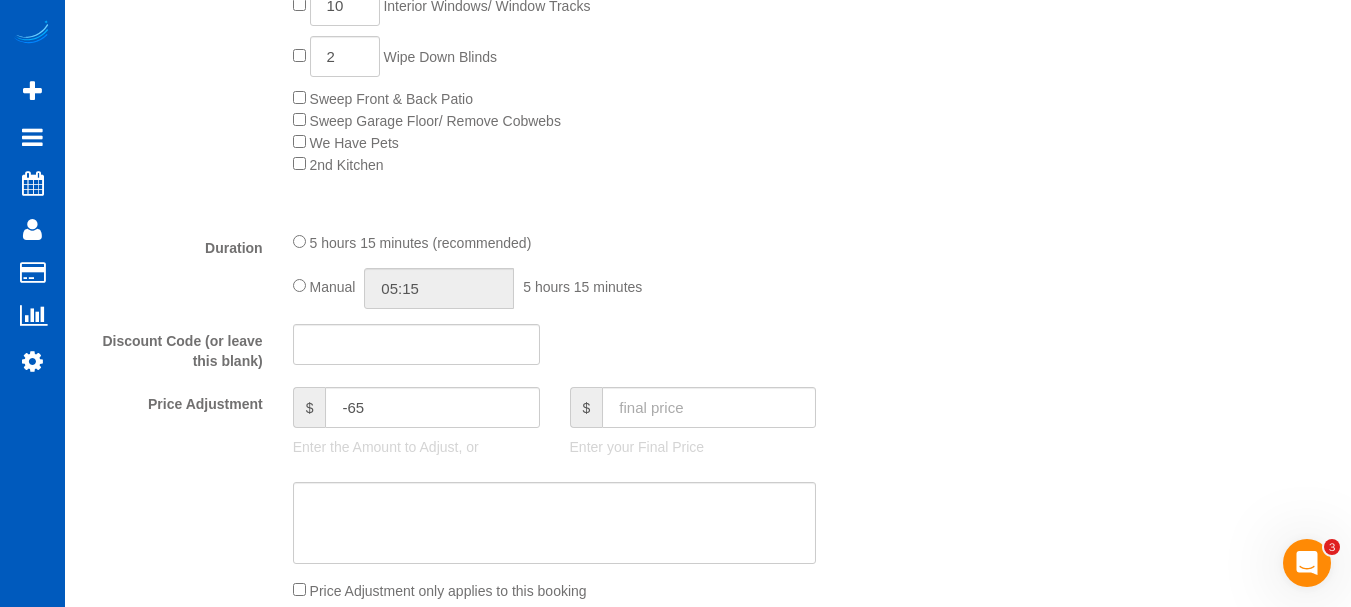 scroll, scrollTop: 1324, scrollLeft: 0, axis: vertical 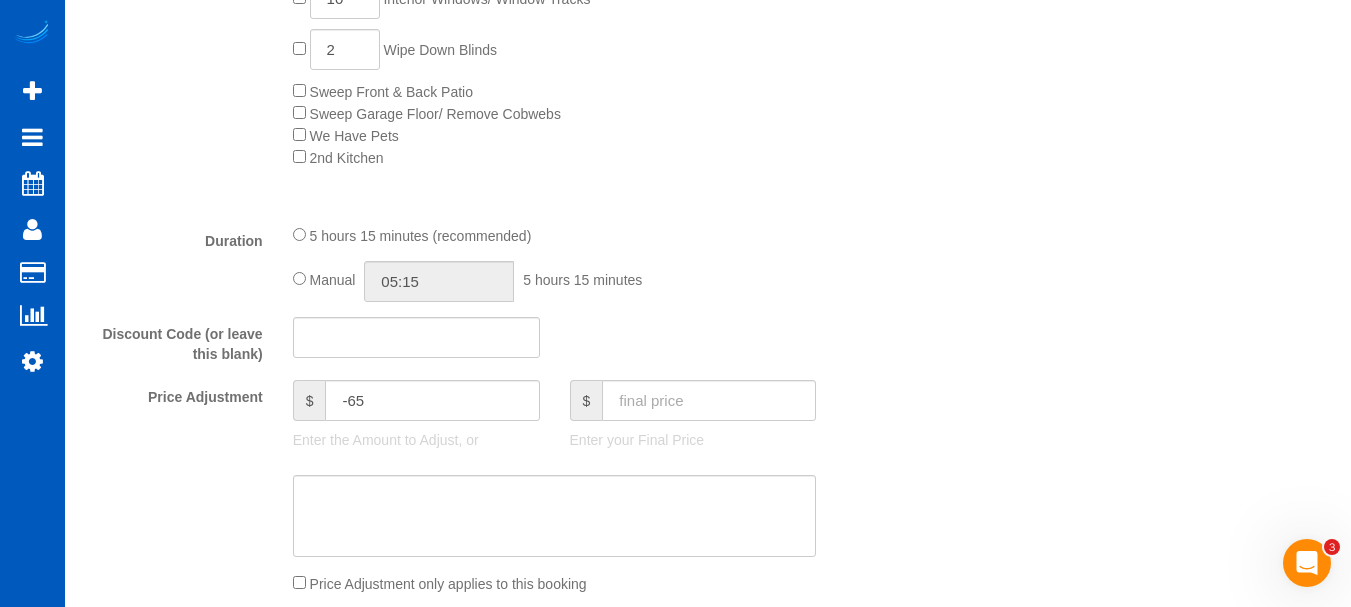 click on "Who
Email*
[EMAIL]
Name *
[FIRST]
[LAST]
new customer
Where
Address*
[NUMBER] [STREET_NAME] [STREET_SUFFIX]
[CITY]
AK
AL
AR
AZ
CA
CO
CT
DC
DE
FL
GA
HI
IA
ID
IL
IN
KS
KY
LA
MA
MD
ME
MI
MN
MO
MS
MT
NC
ND" at bounding box center (708, 449) 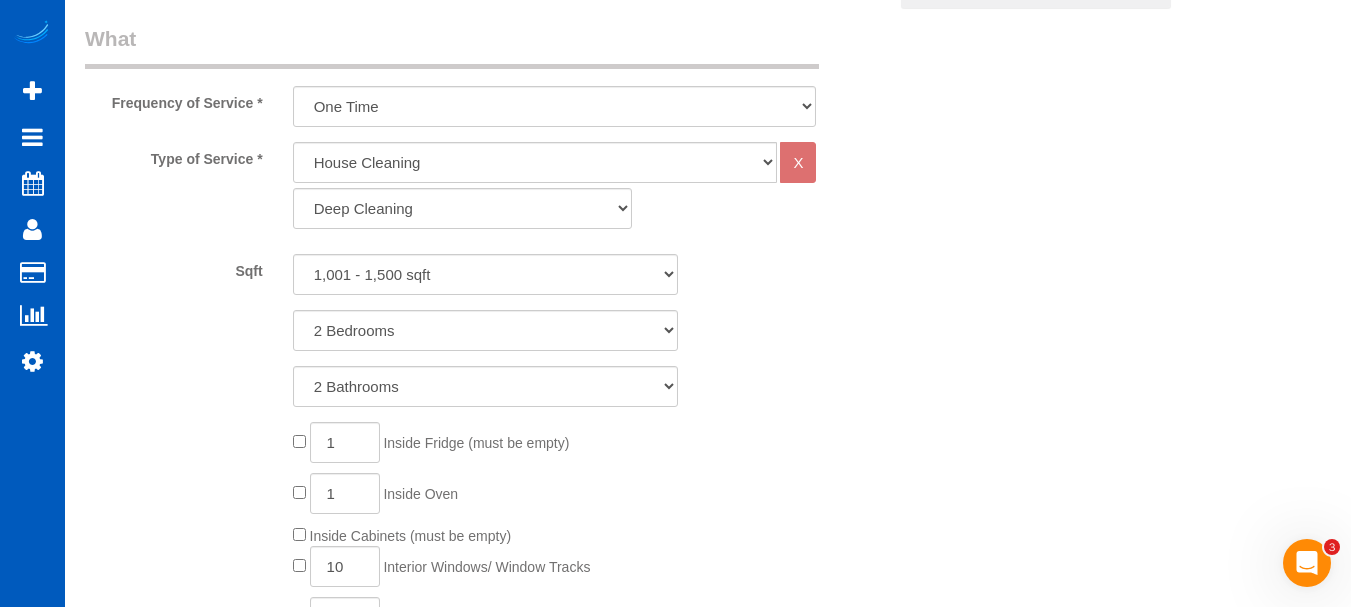 scroll, scrollTop: 591, scrollLeft: 0, axis: vertical 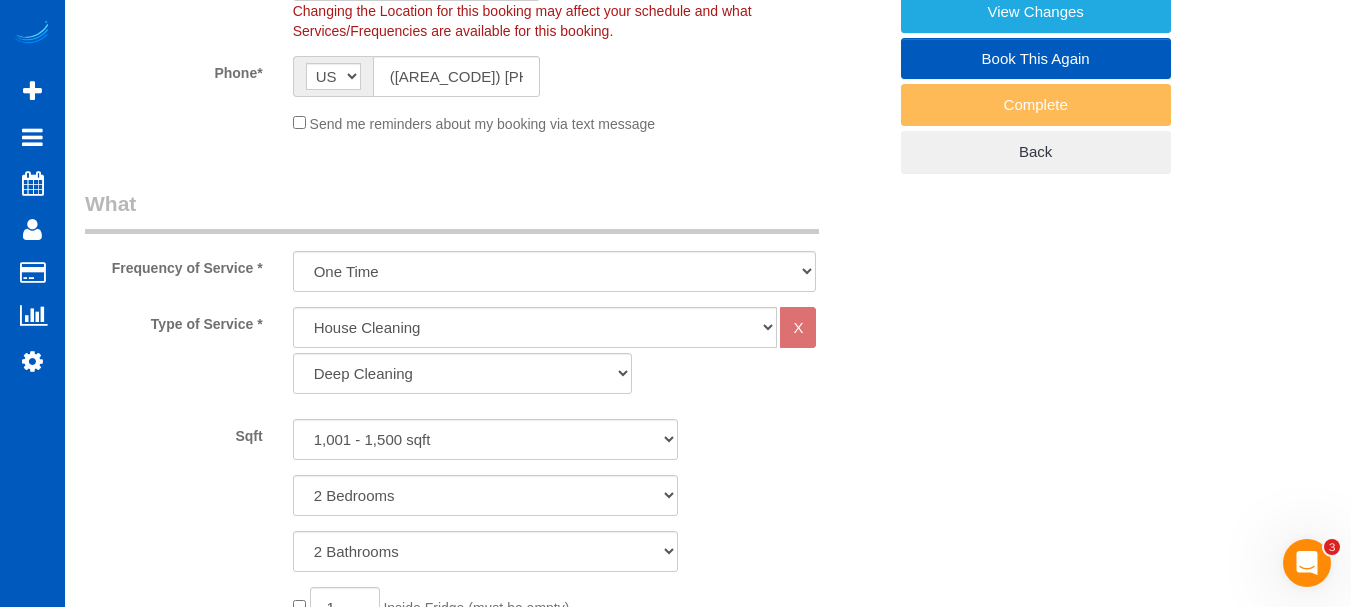 click on "Who
Email*
[EMAIL]
Name *
[FIRST]
[LAST]
new customer
Where
Address*
[NUMBER] [STREET_NAME] [STREET_SUFFIX]
[CITY]
AK
AL
AR
AZ
CA
CO
CT
DC
DE
FL
GA
HI
IA
ID
IL
IN
KS
KY
LA
MA
MD
ME
MI
MN
MO
MS
MT
NC
ND" at bounding box center (708, 1182) 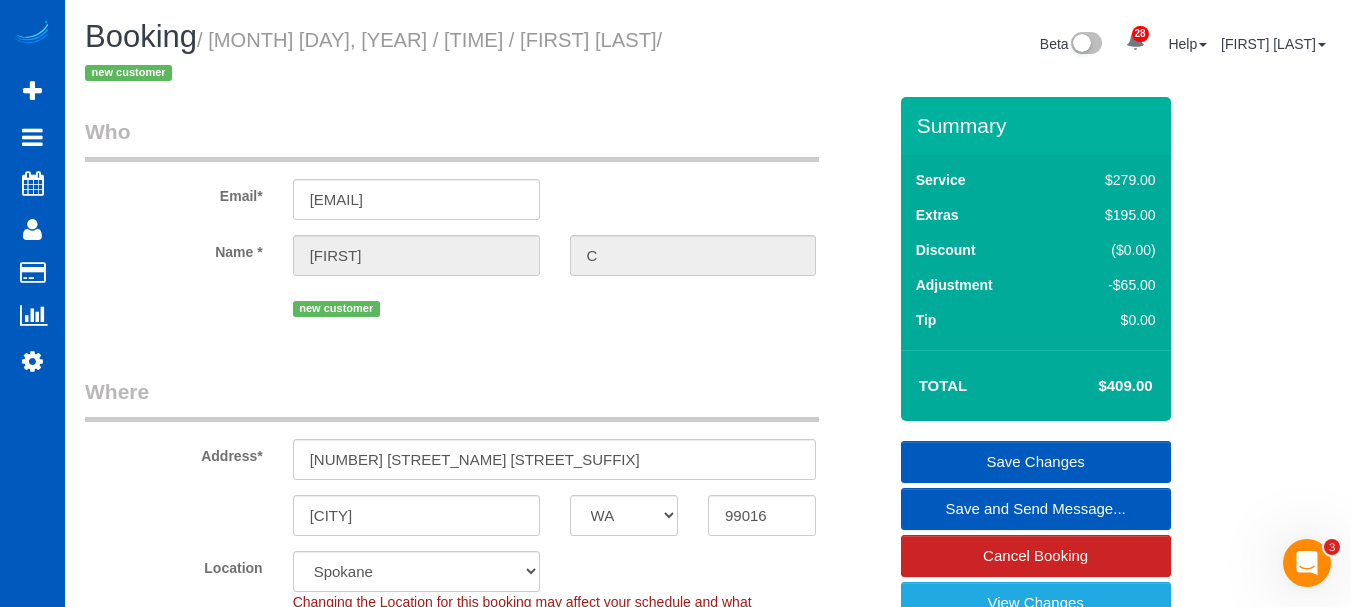 click on "Beta
28
Your Notifications
You have 0 alerts
×
You have 2  to charge for [DATE]
×
You have 7  to charge for [DATE]
×
You have 2  to charge for [DATE]
×
You have 1  to charge for [DATE]
× ×" at bounding box center (1027, 46) 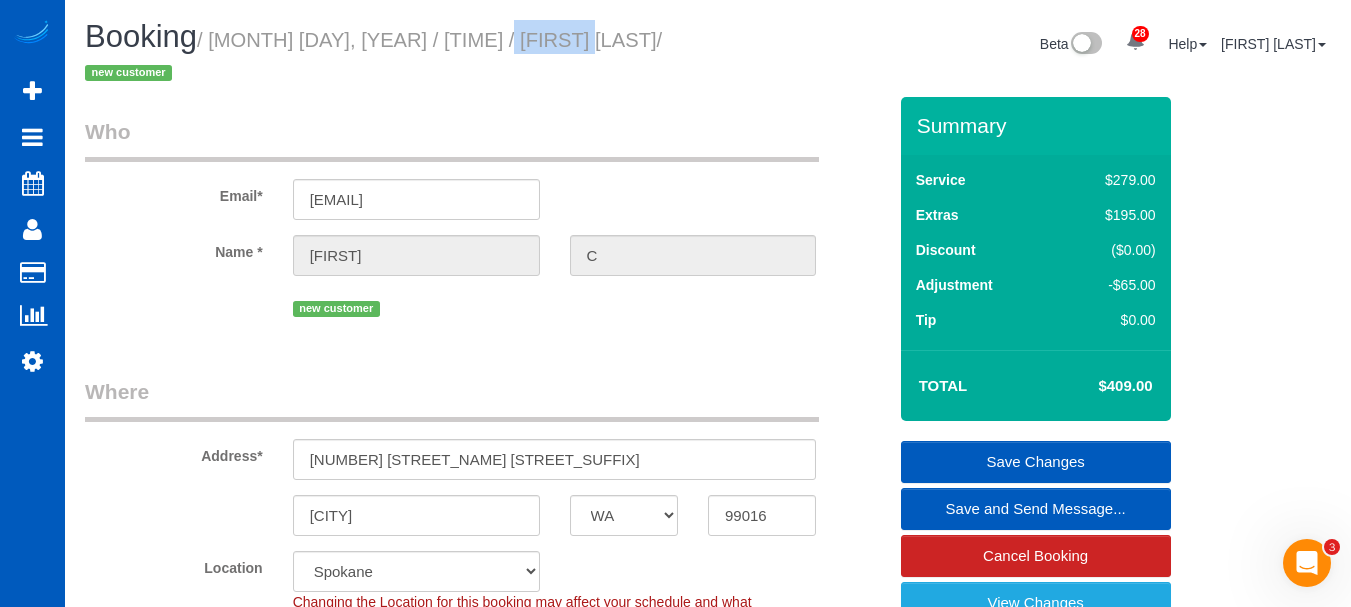 copy on "[FIRST] [LAST]" 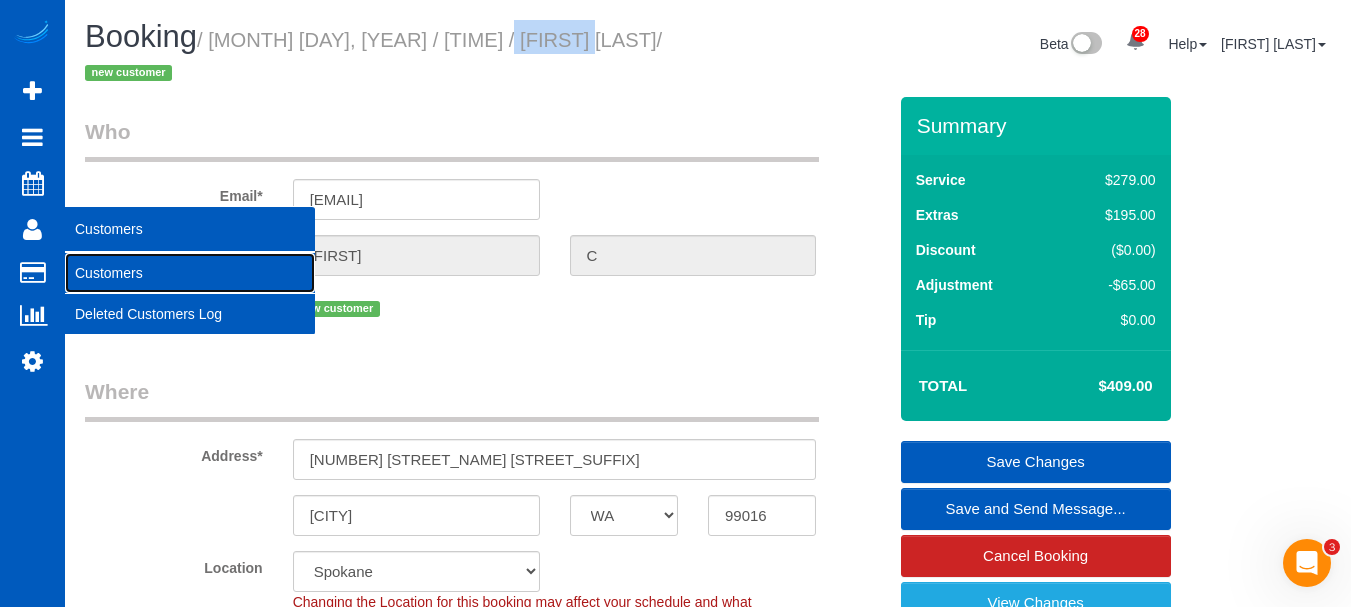 click on "Customers" at bounding box center (190, 273) 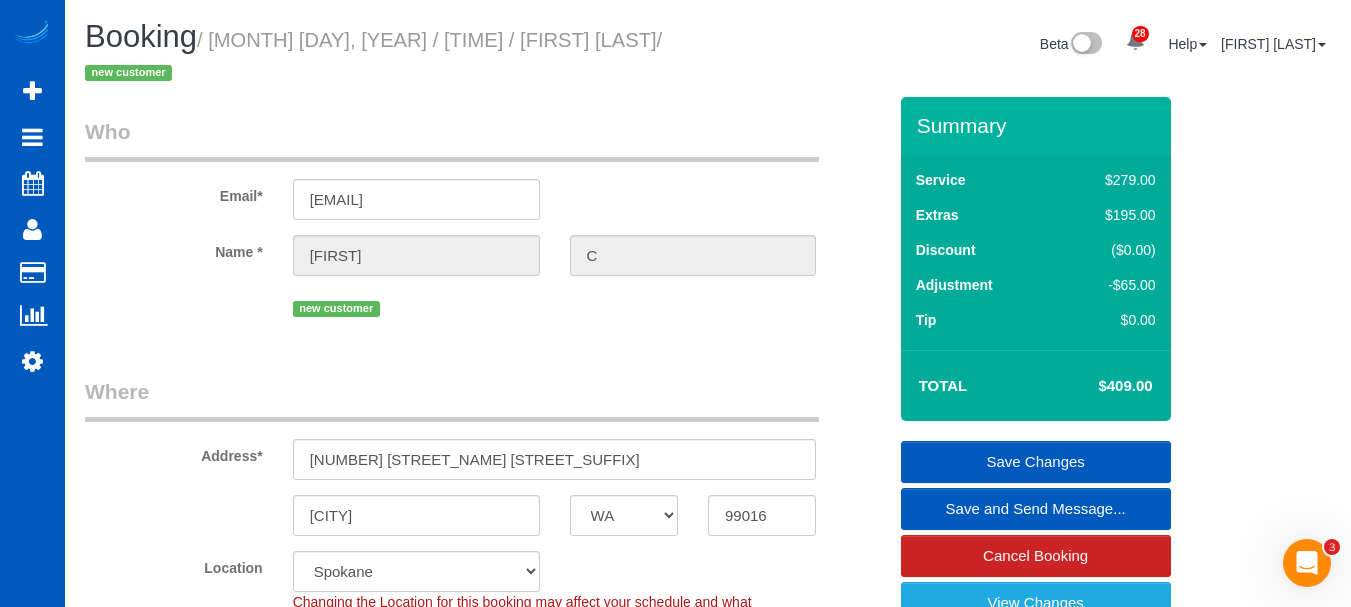 drag, startPoint x: 885, startPoint y: 119, endPoint x: 895, endPoint y: 91, distance: 29.732138 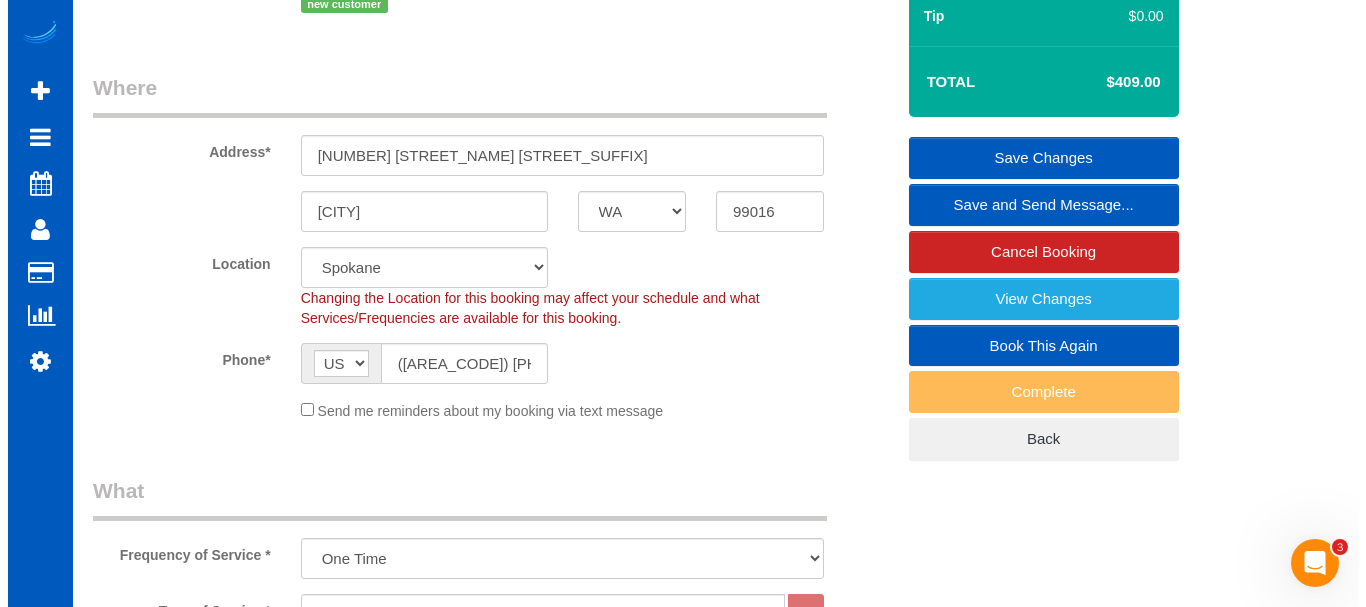 scroll, scrollTop: 300, scrollLeft: 0, axis: vertical 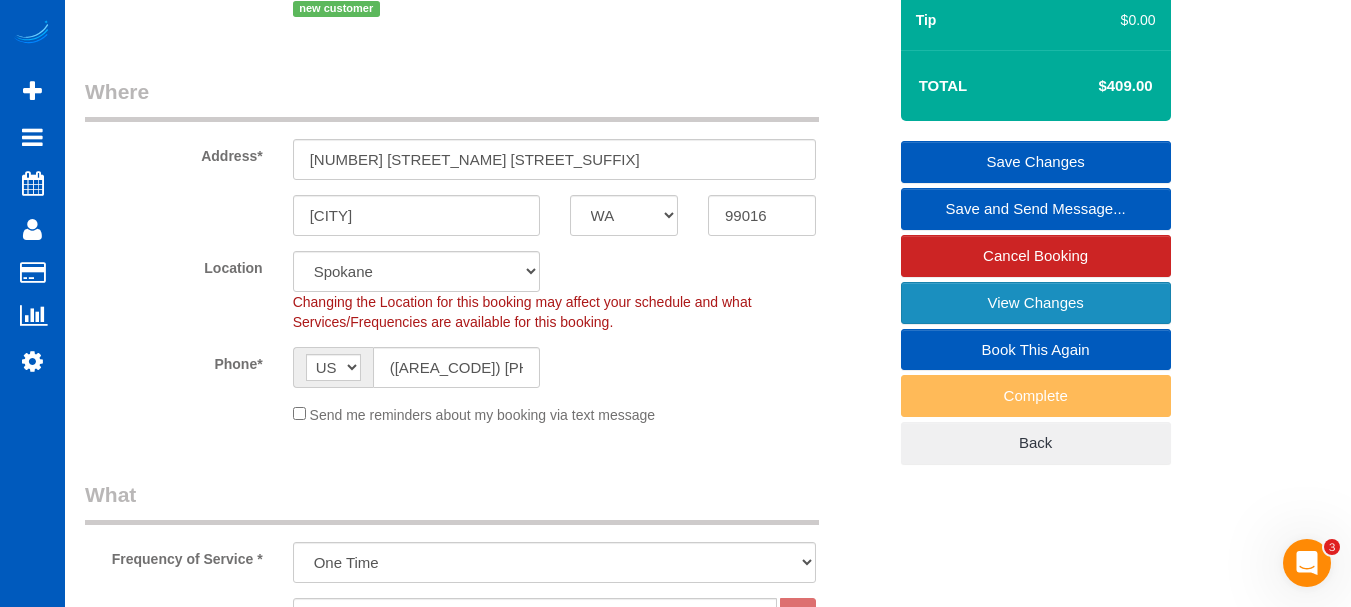 click on "View Changes" at bounding box center (1036, 303) 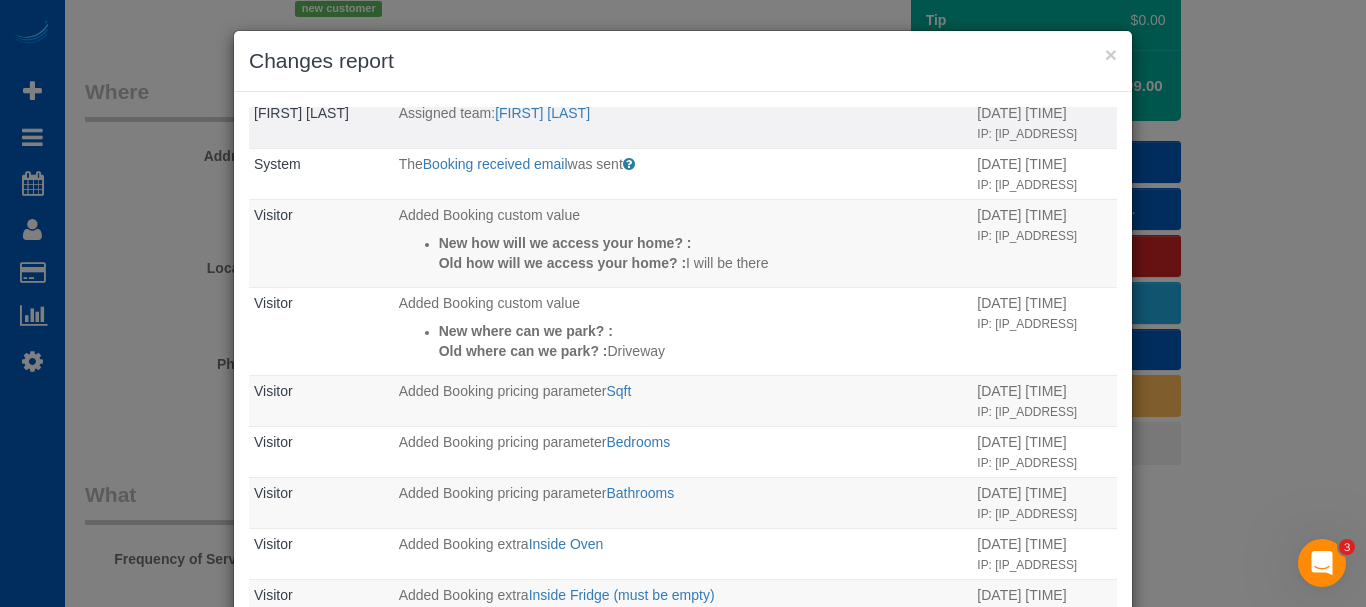 scroll, scrollTop: 0, scrollLeft: 0, axis: both 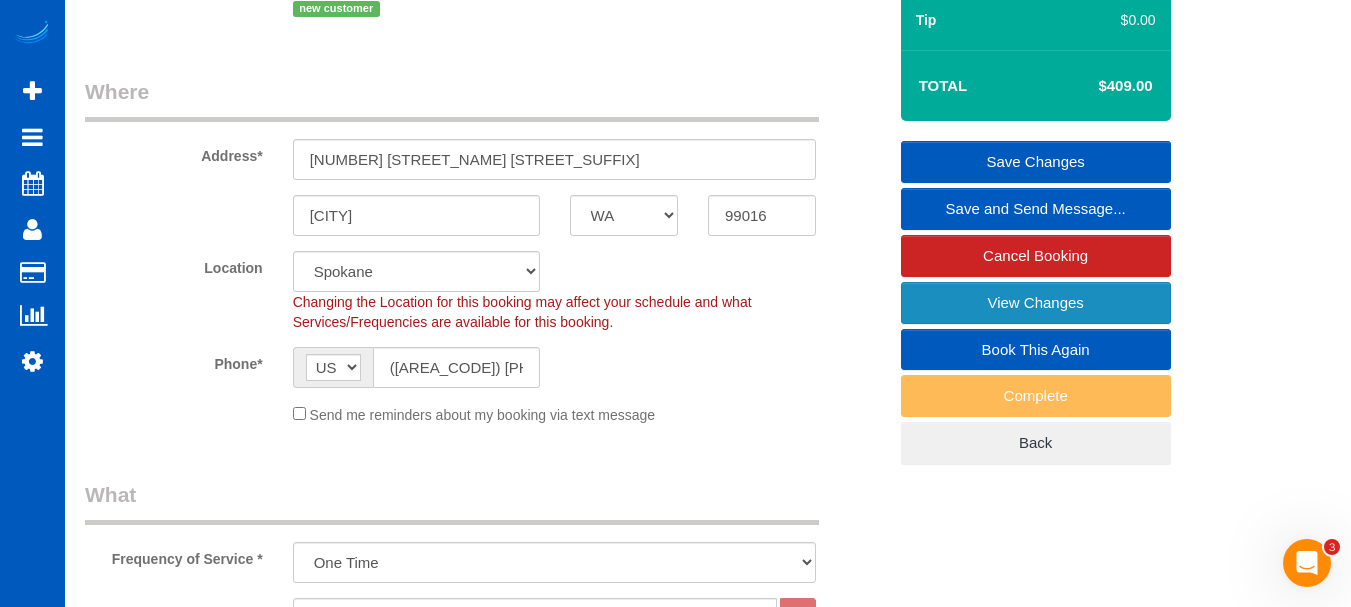 click on "View Changes" at bounding box center (1036, 303) 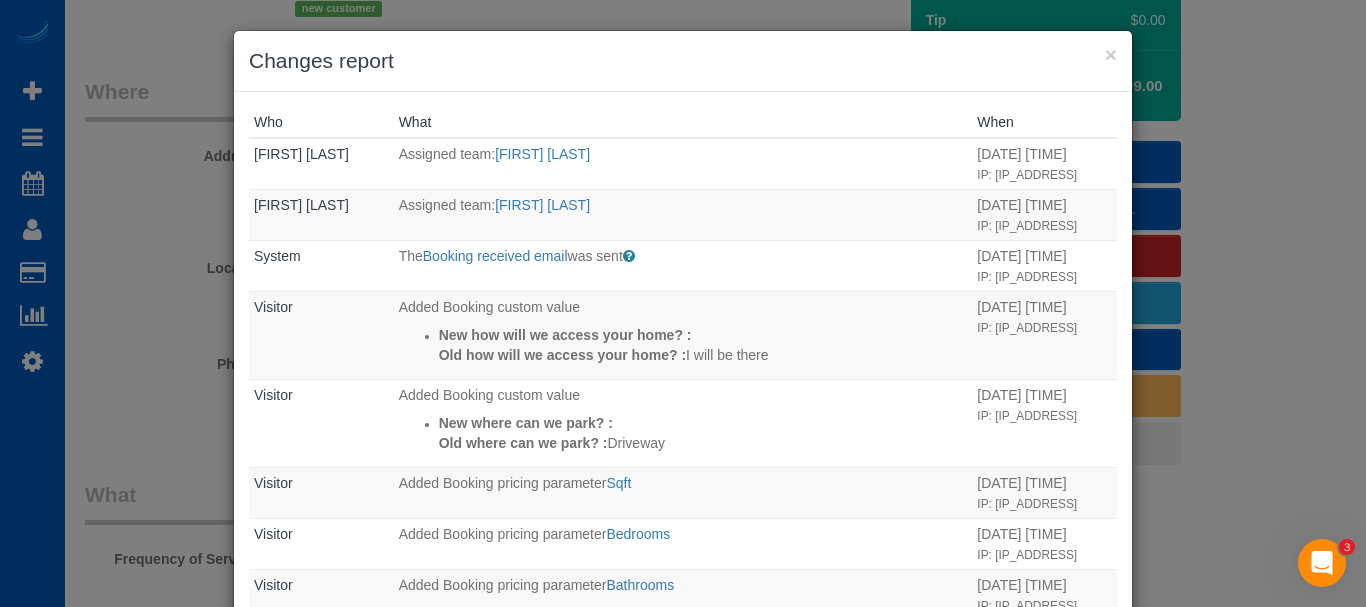 scroll, scrollTop: 46, scrollLeft: 0, axis: vertical 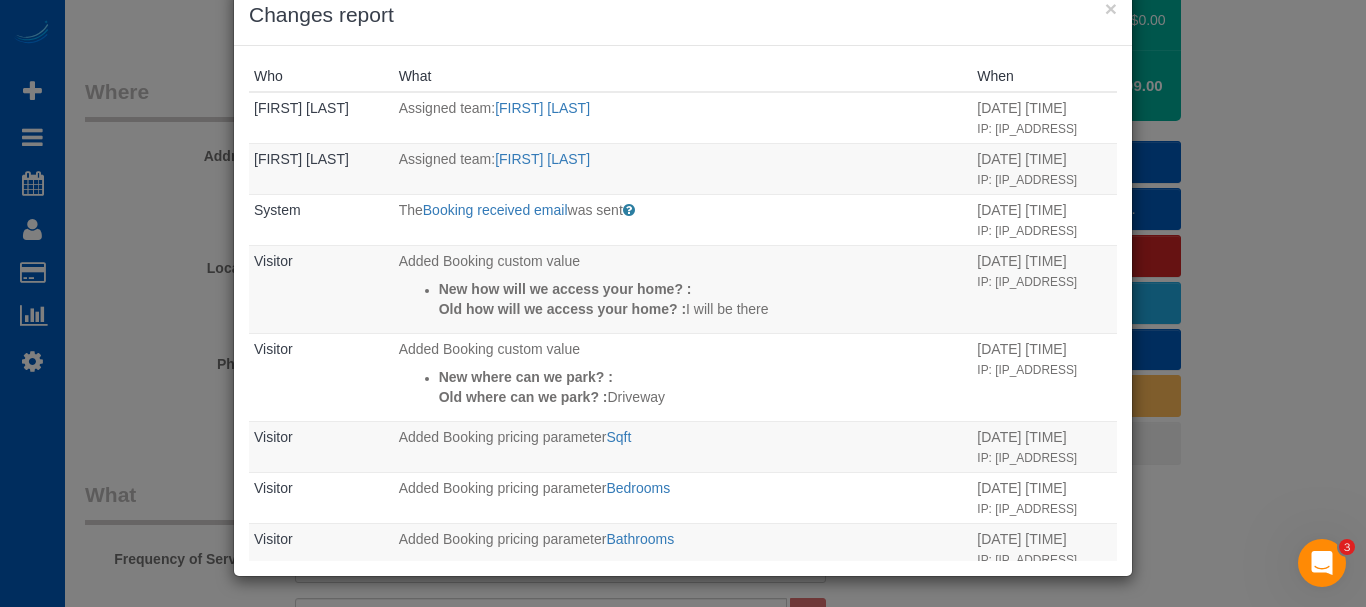 drag, startPoint x: 767, startPoint y: 100, endPoint x: 652, endPoint y: 606, distance: 518.9036 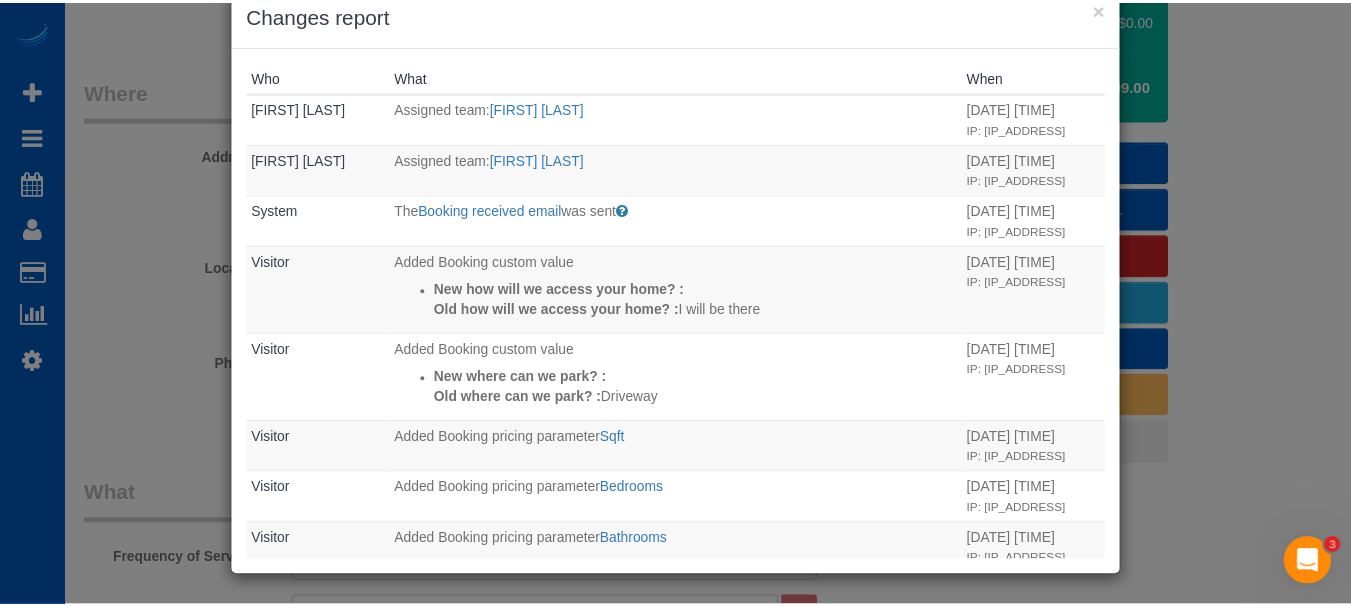scroll, scrollTop: 0, scrollLeft: 0, axis: both 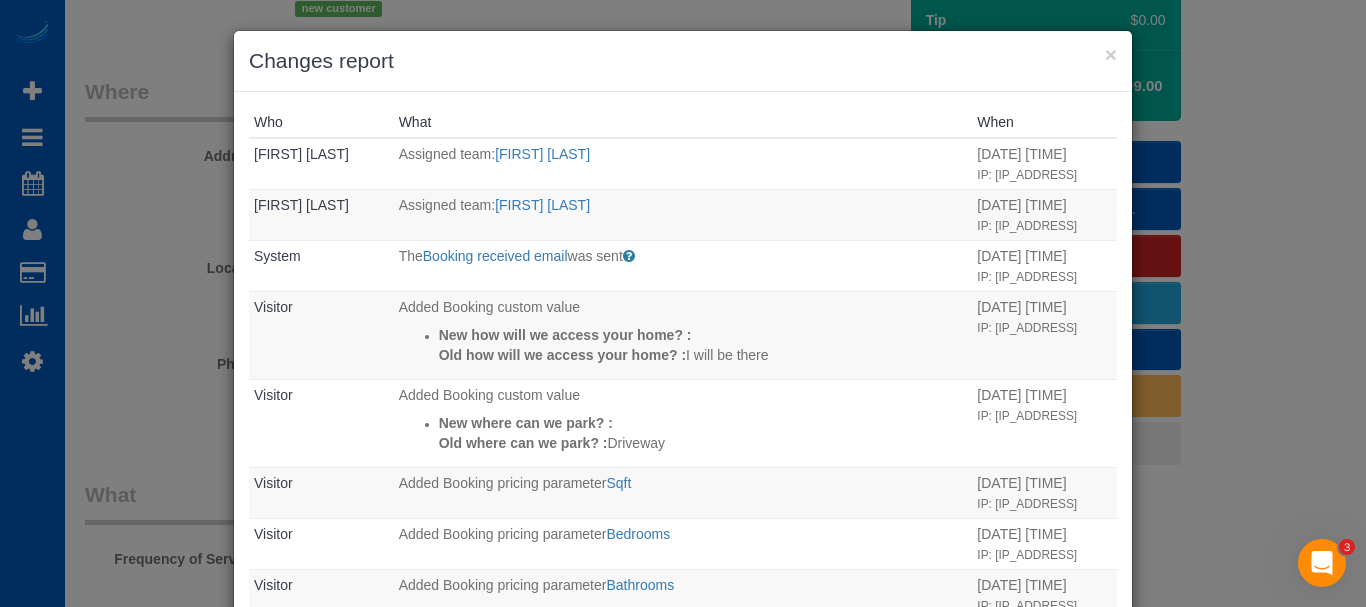 drag, startPoint x: 711, startPoint y: 173, endPoint x: 709, endPoint y: 95, distance: 78.025635 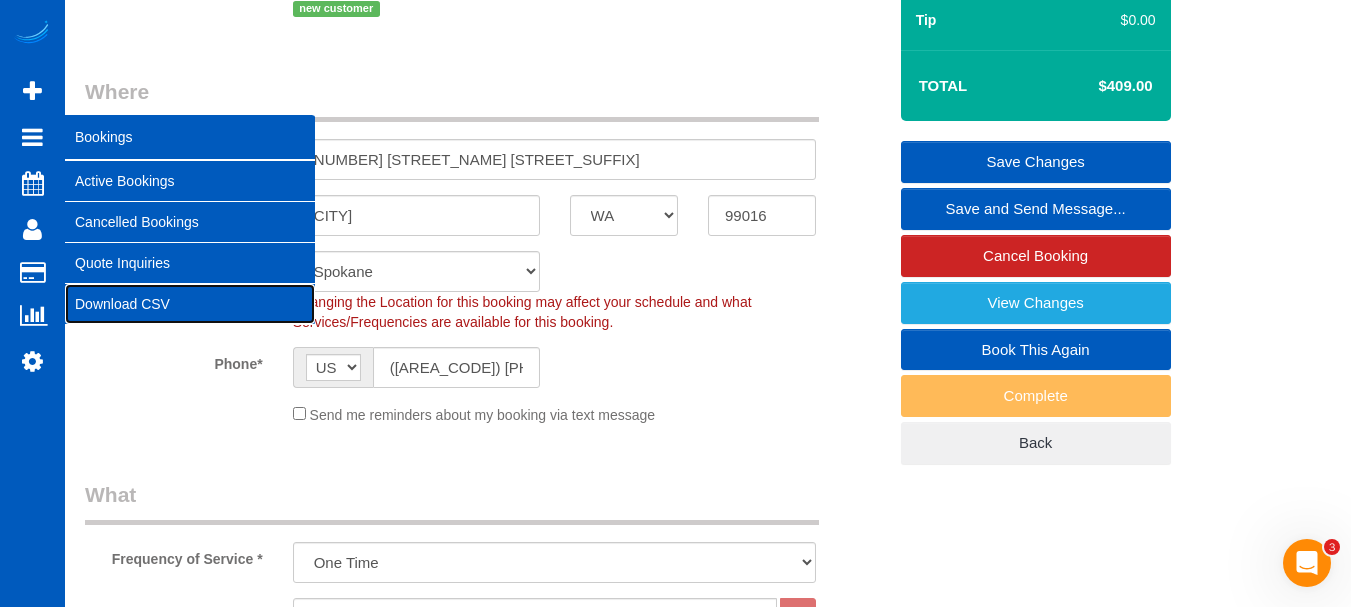 click on "Download CSV" at bounding box center [190, 304] 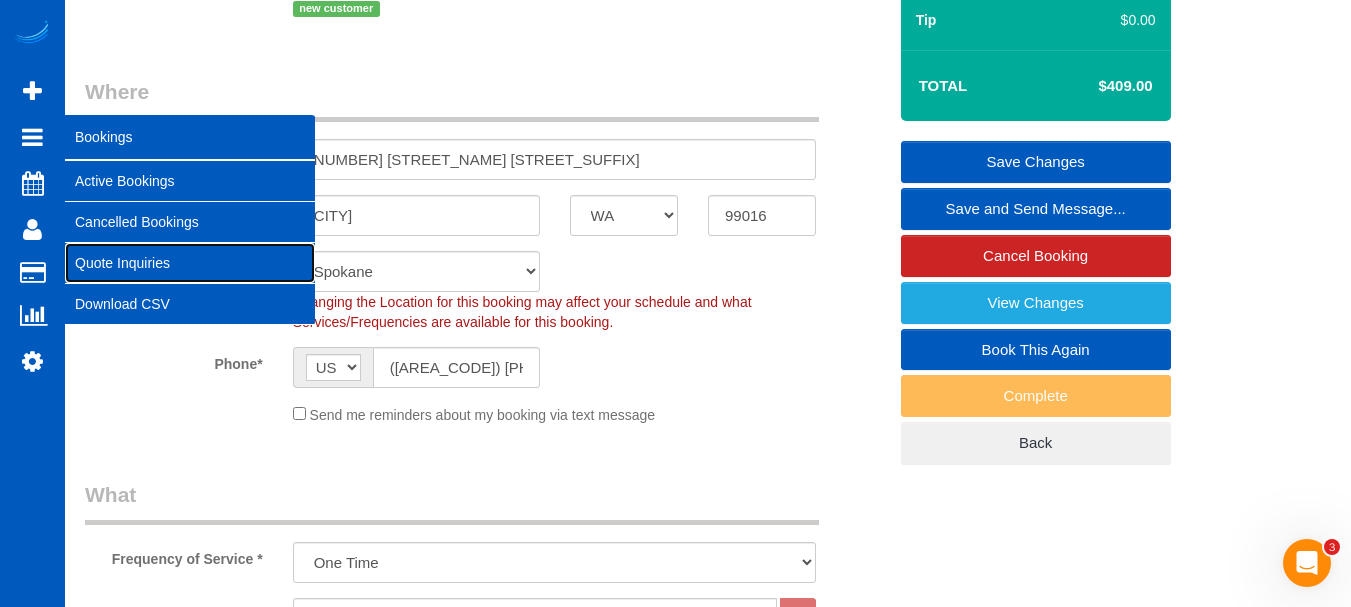 click on "Quote Inquiries" at bounding box center (190, 263) 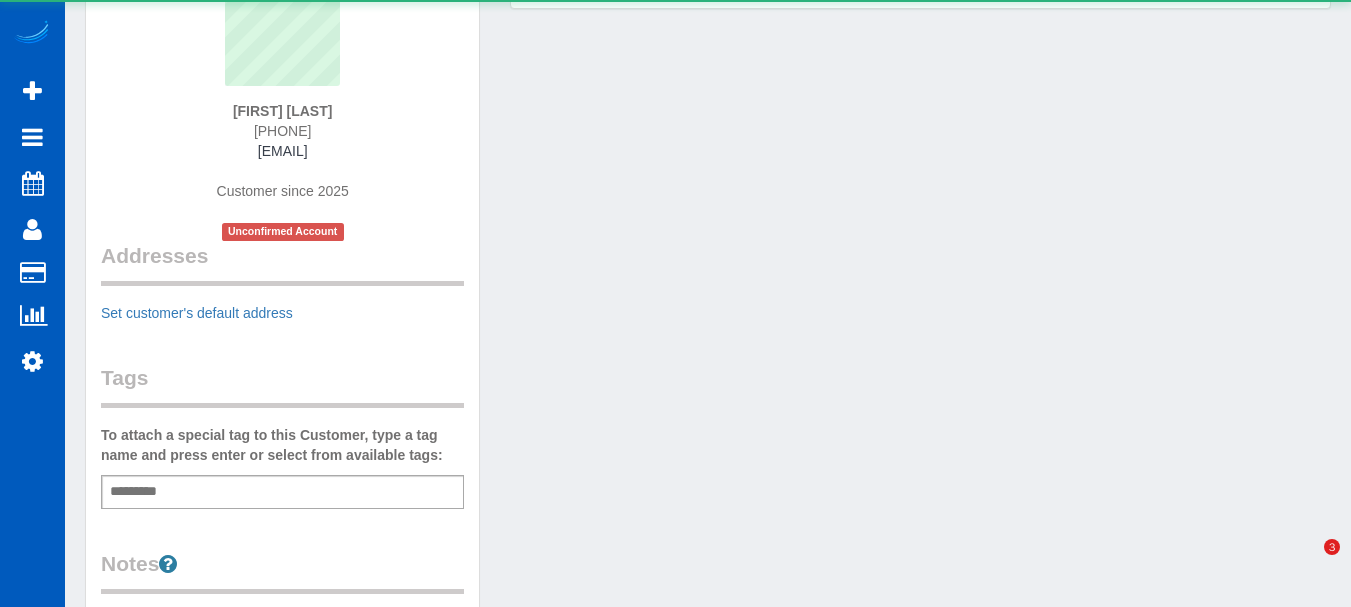 scroll, scrollTop: 200, scrollLeft: 0, axis: vertical 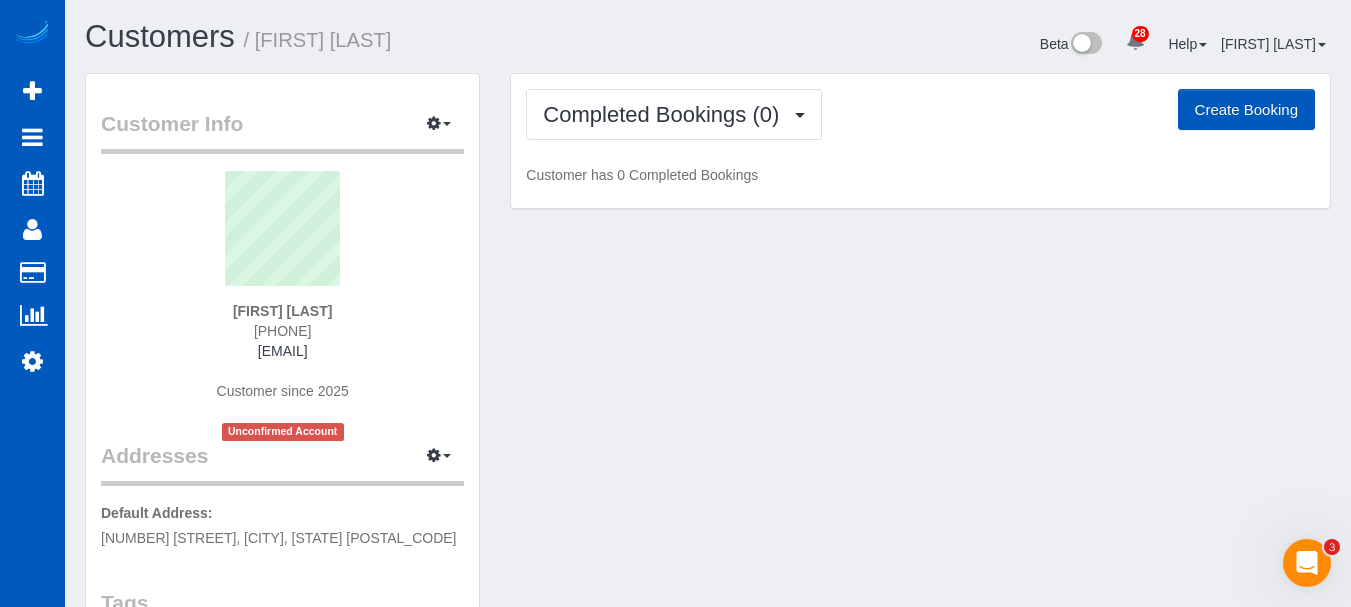 drag, startPoint x: 794, startPoint y: 592, endPoint x: 768, endPoint y: -62, distance: 654.5166 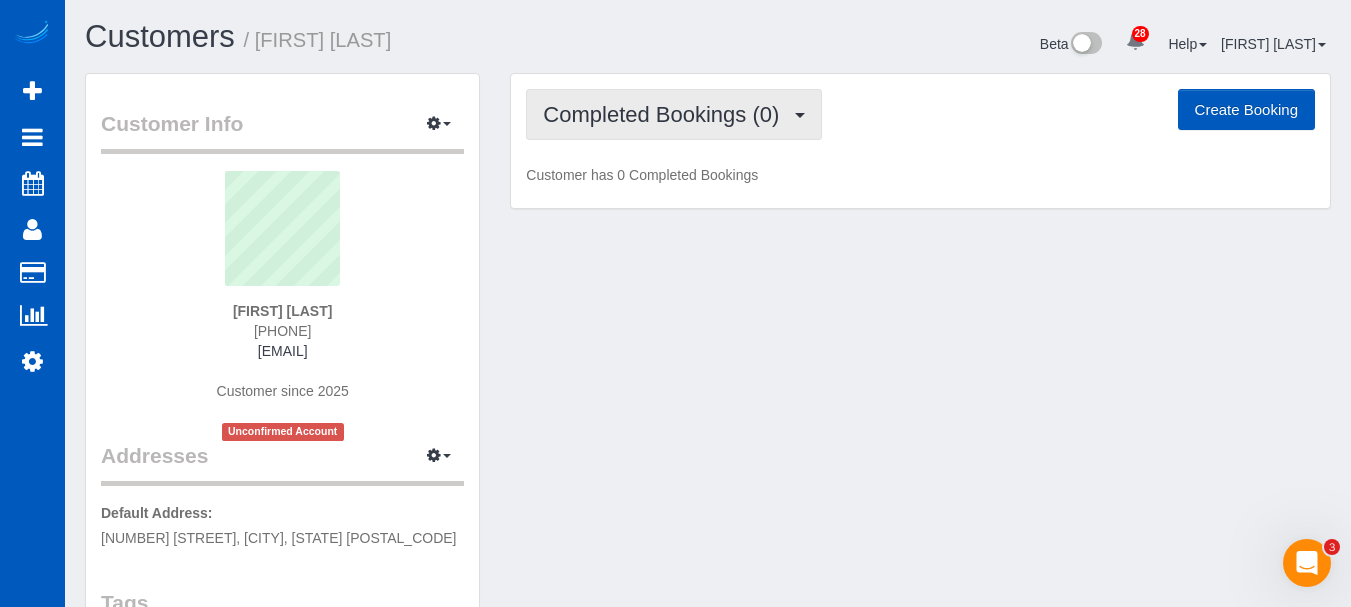 click on "Completed Bookings (0)" at bounding box center (666, 114) 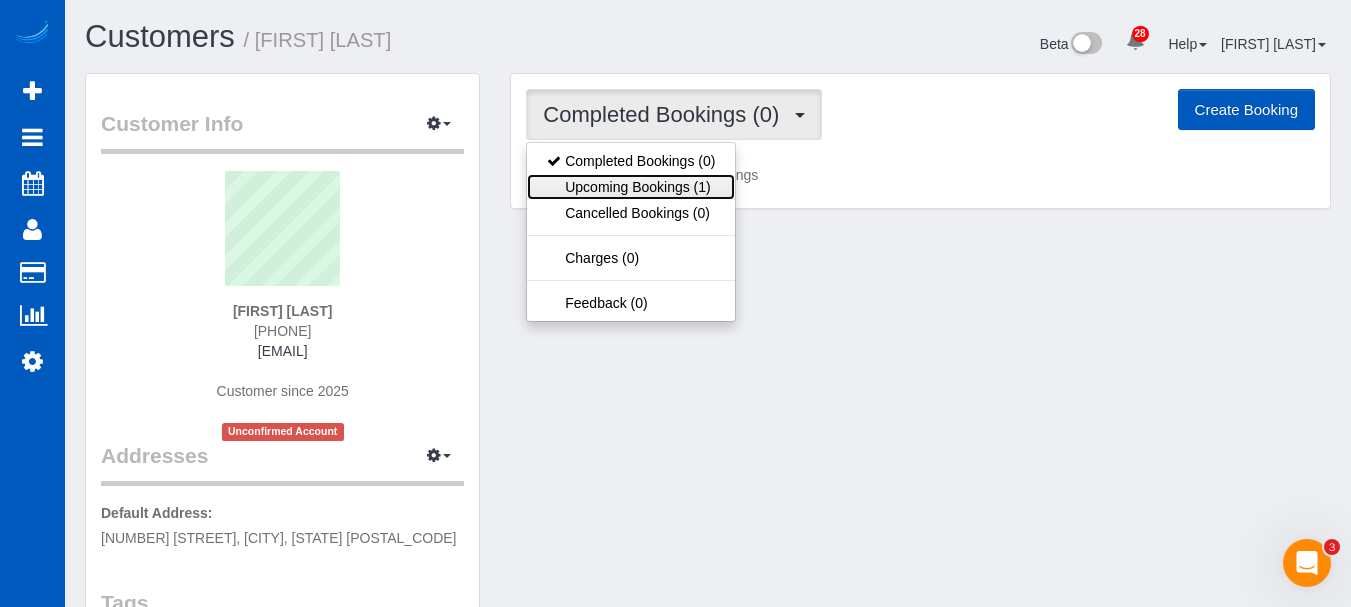 click on "Upcoming Bookings (1)" at bounding box center (631, 187) 